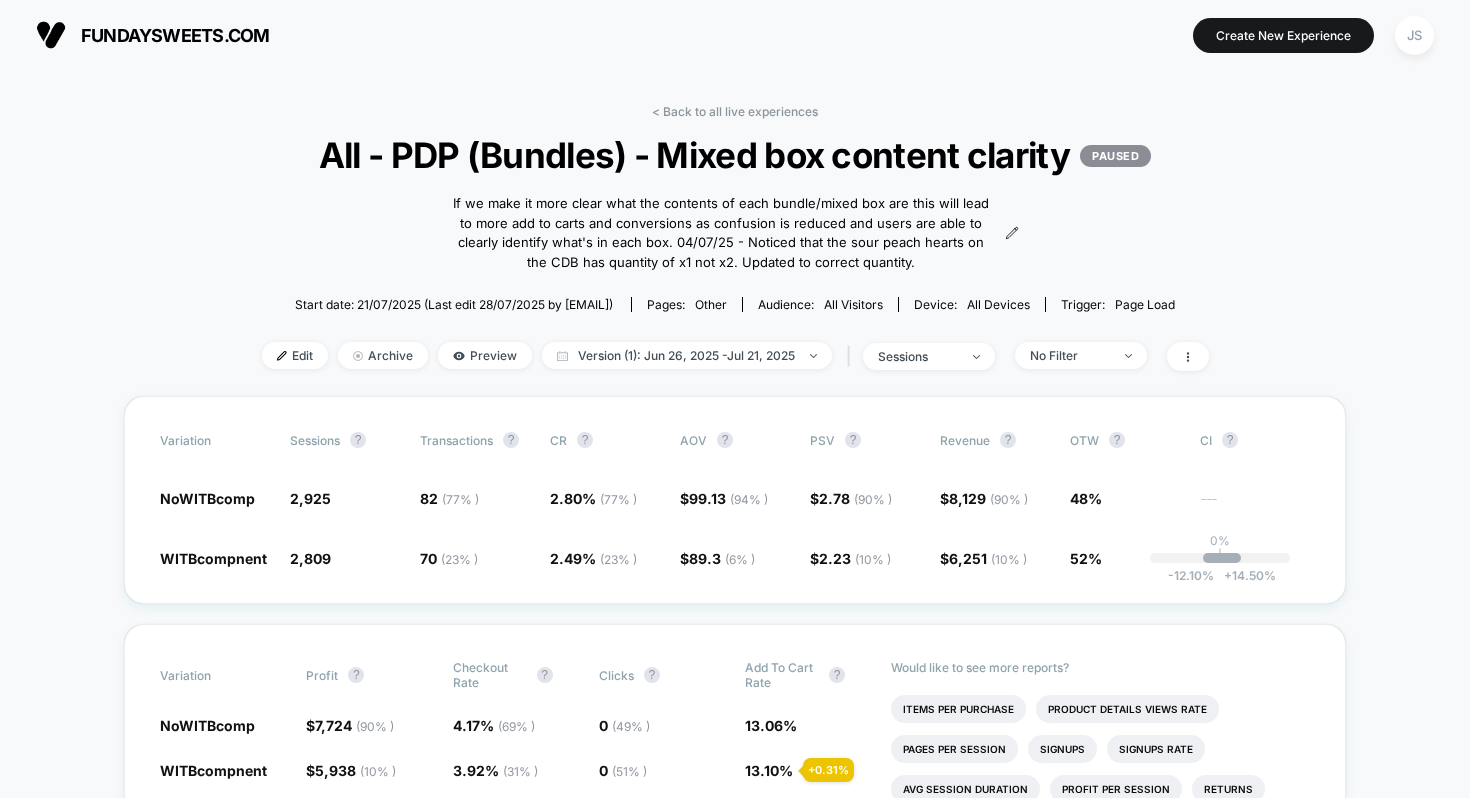 scroll, scrollTop: 0, scrollLeft: 0, axis: both 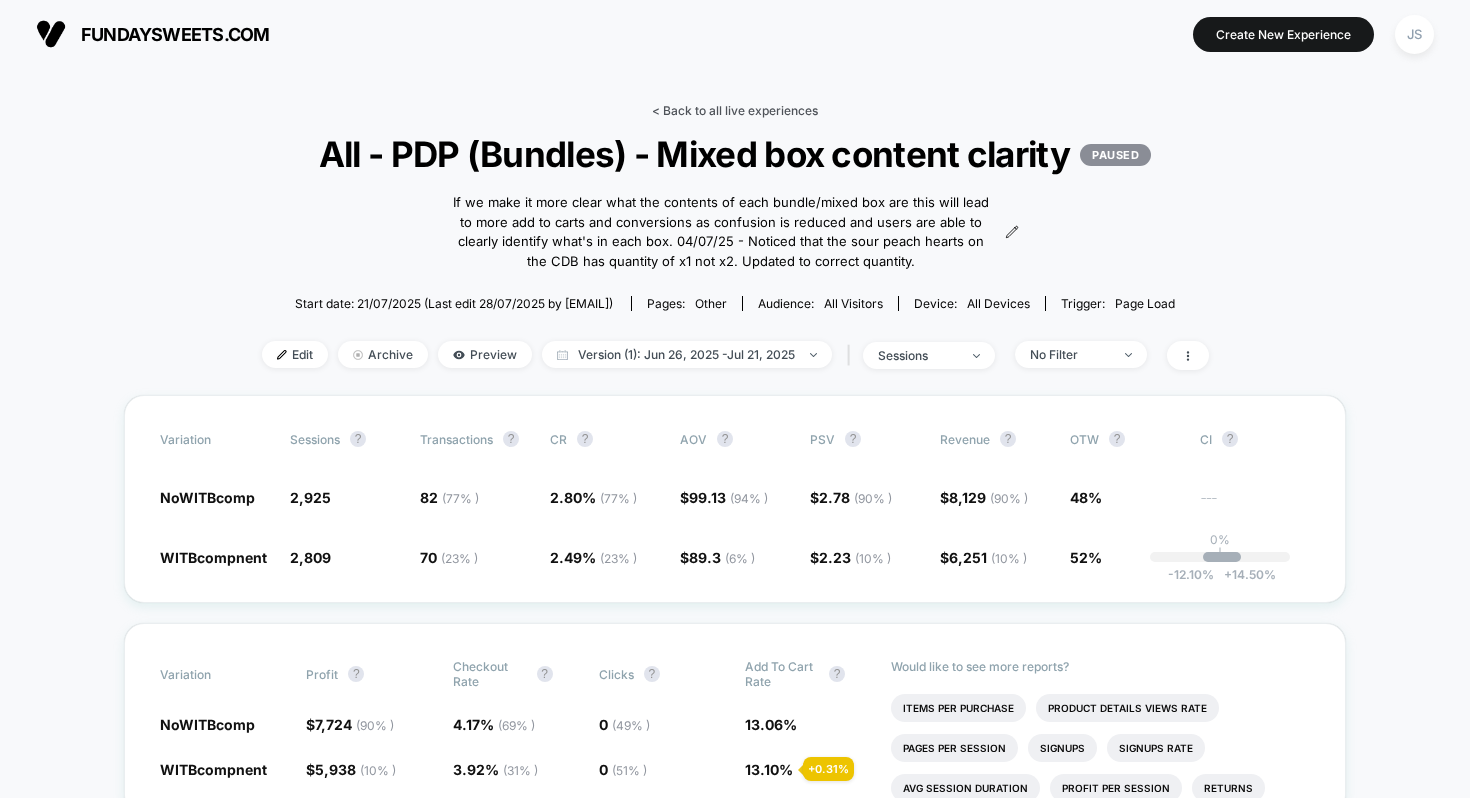 click on "< Back to all live experiences" at bounding box center (735, 110) 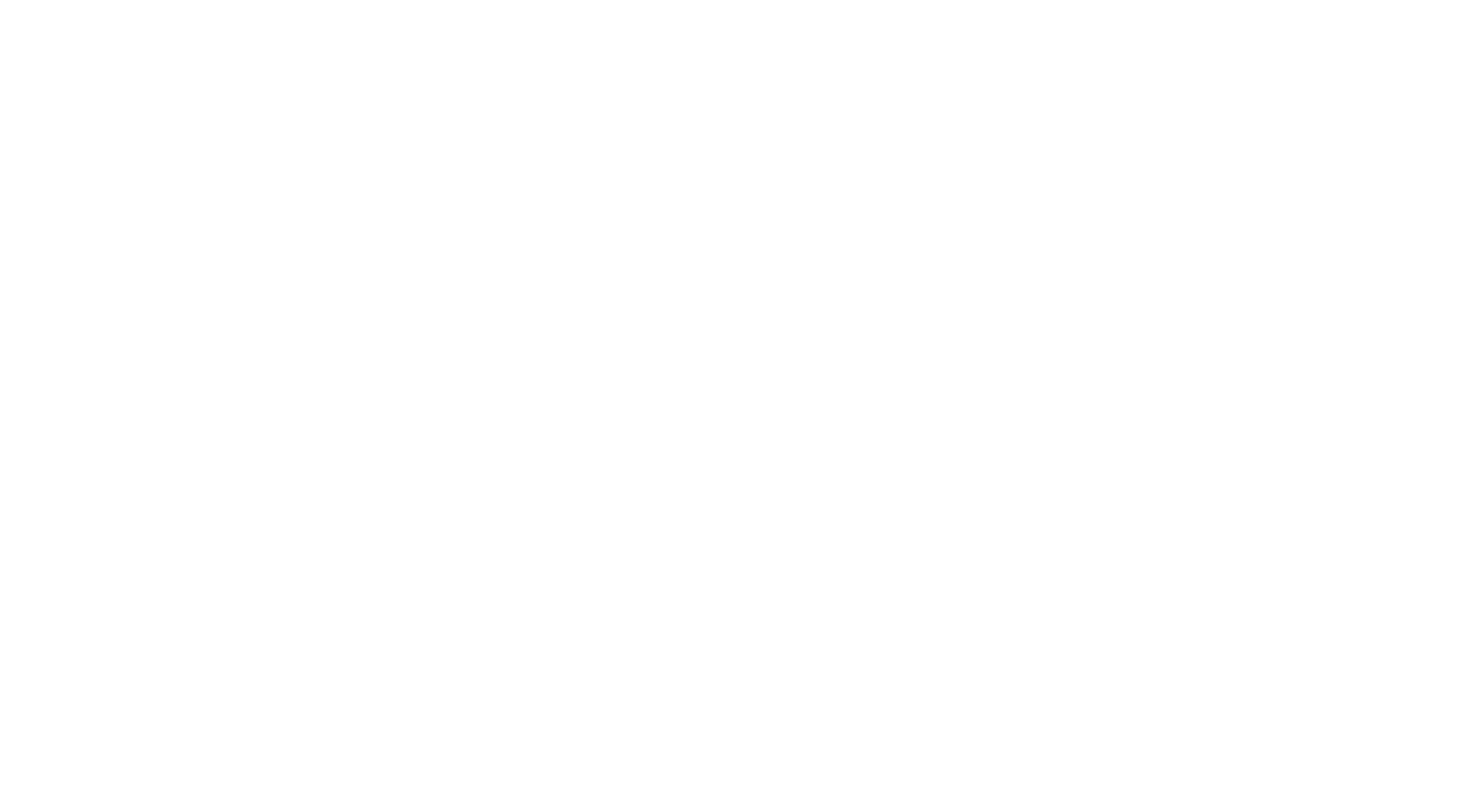 select on "*" 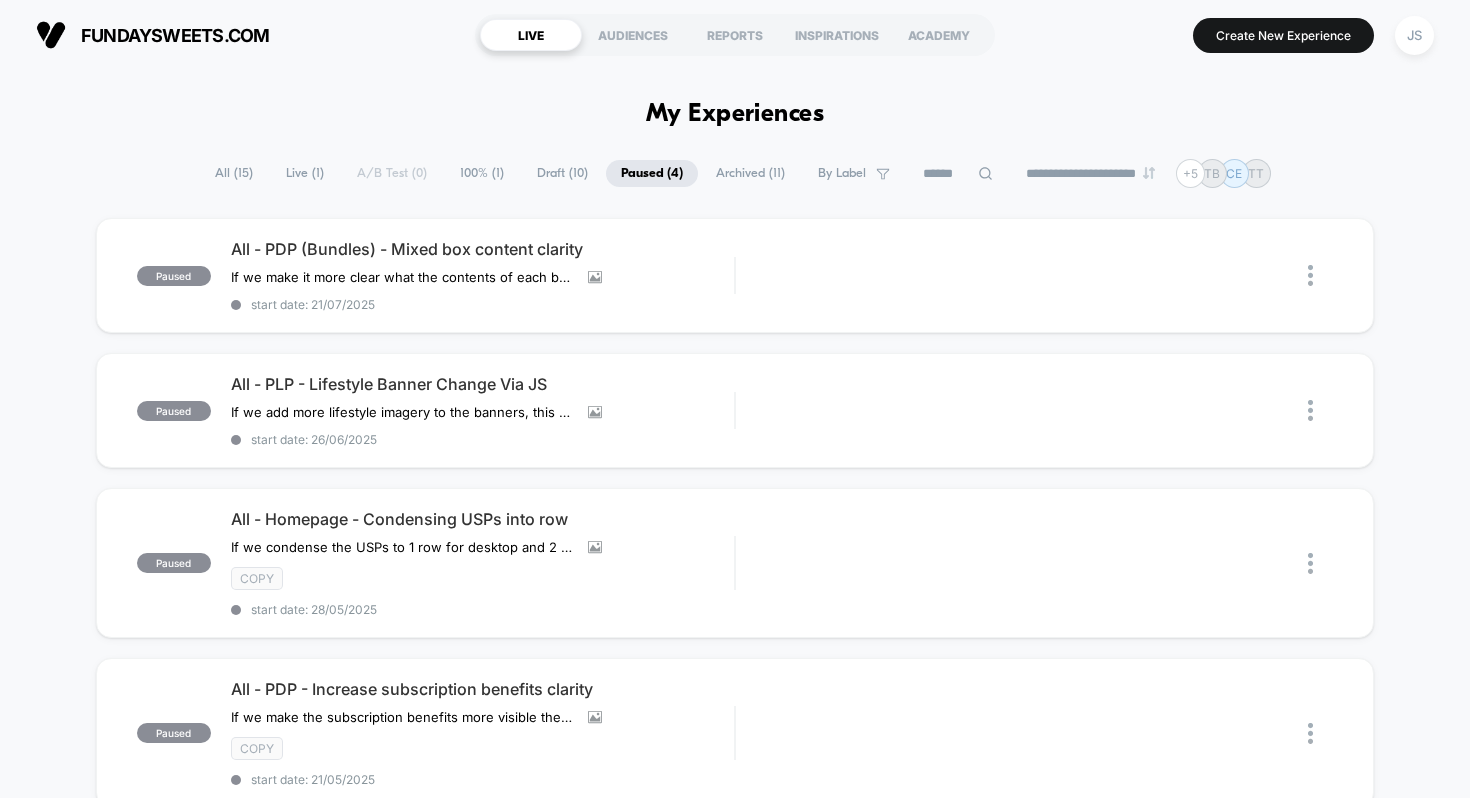 click on "Live ( 1 )" at bounding box center [305, 173] 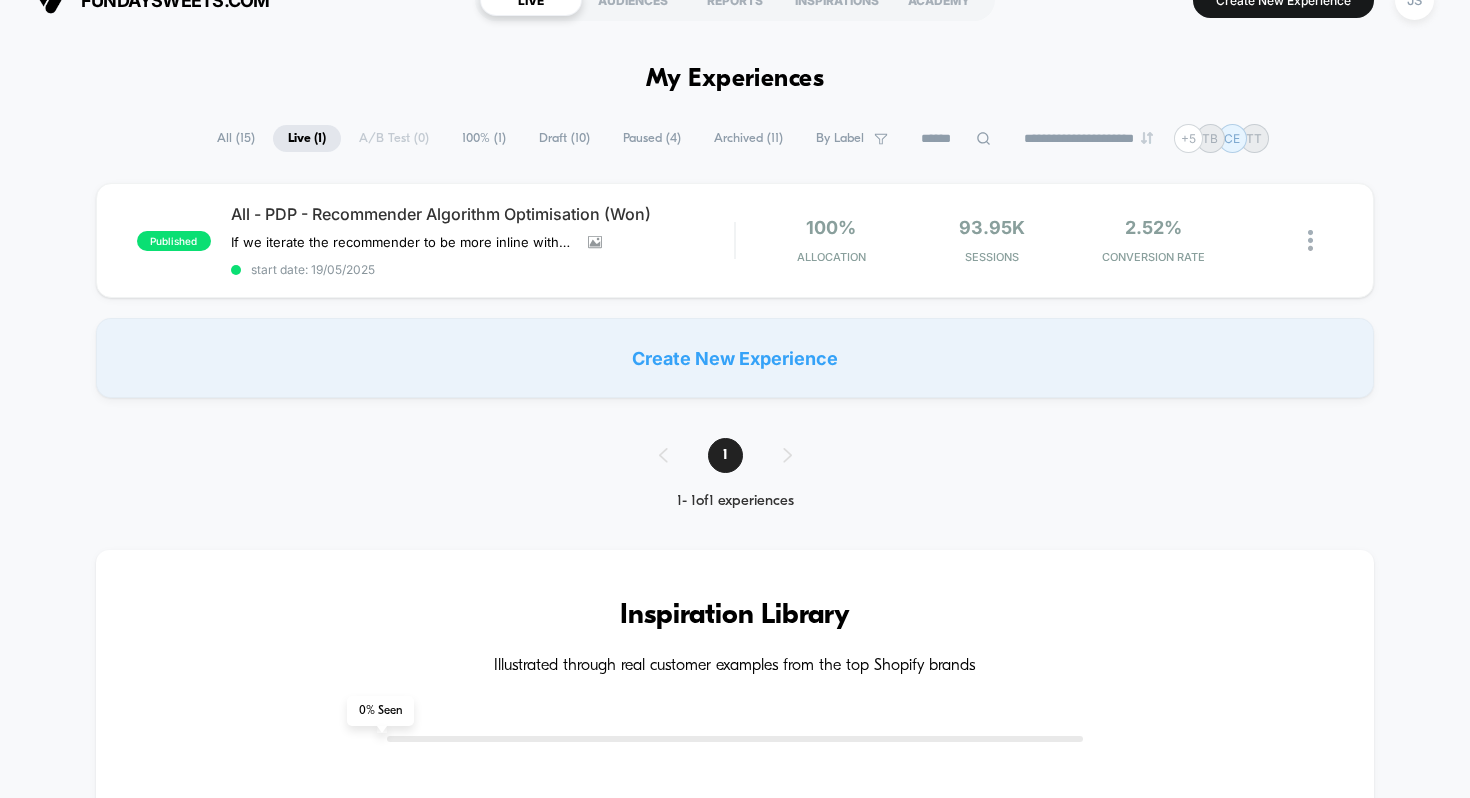 scroll, scrollTop: 0, scrollLeft: 0, axis: both 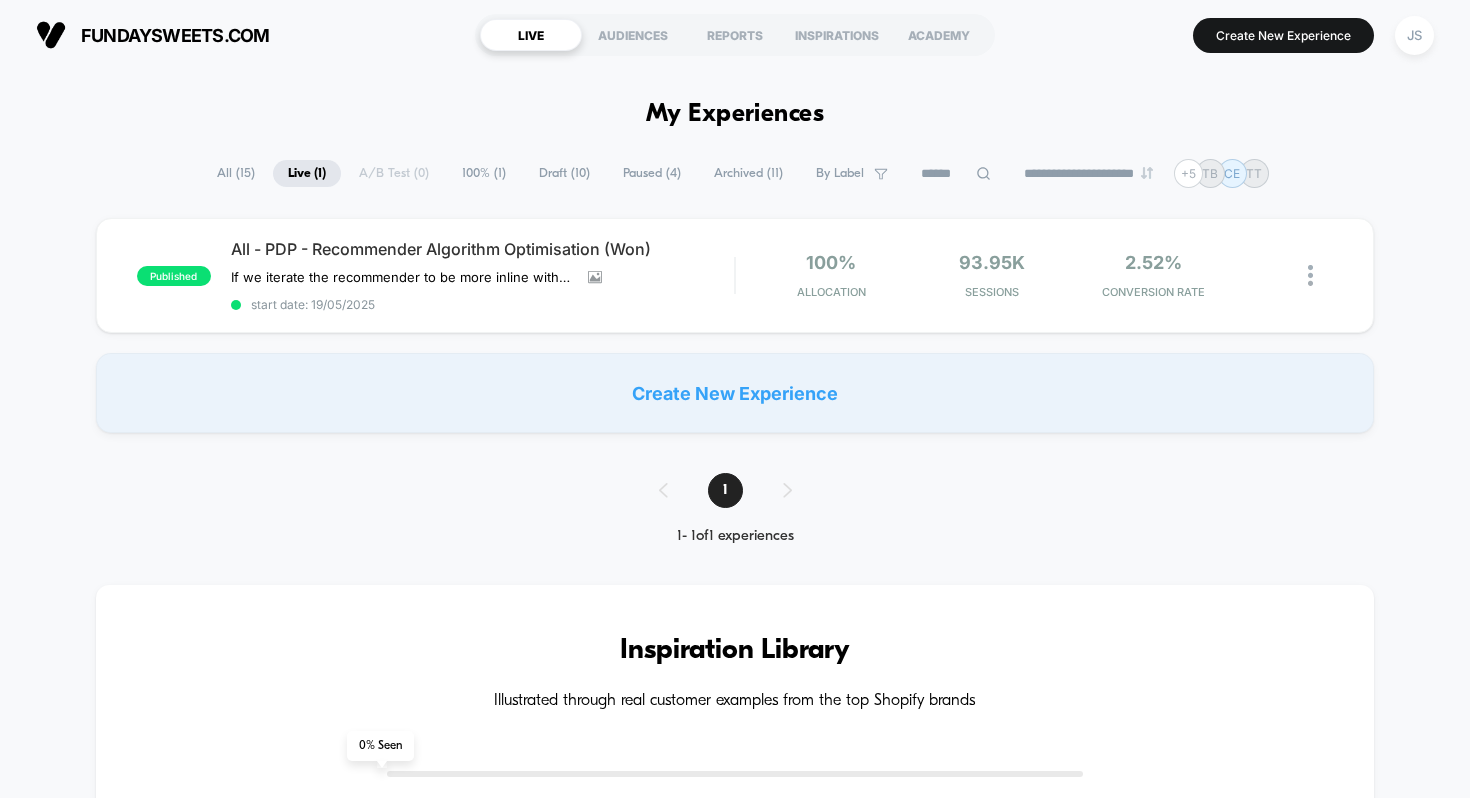 click on "Archived ( 11 )" at bounding box center [748, 173] 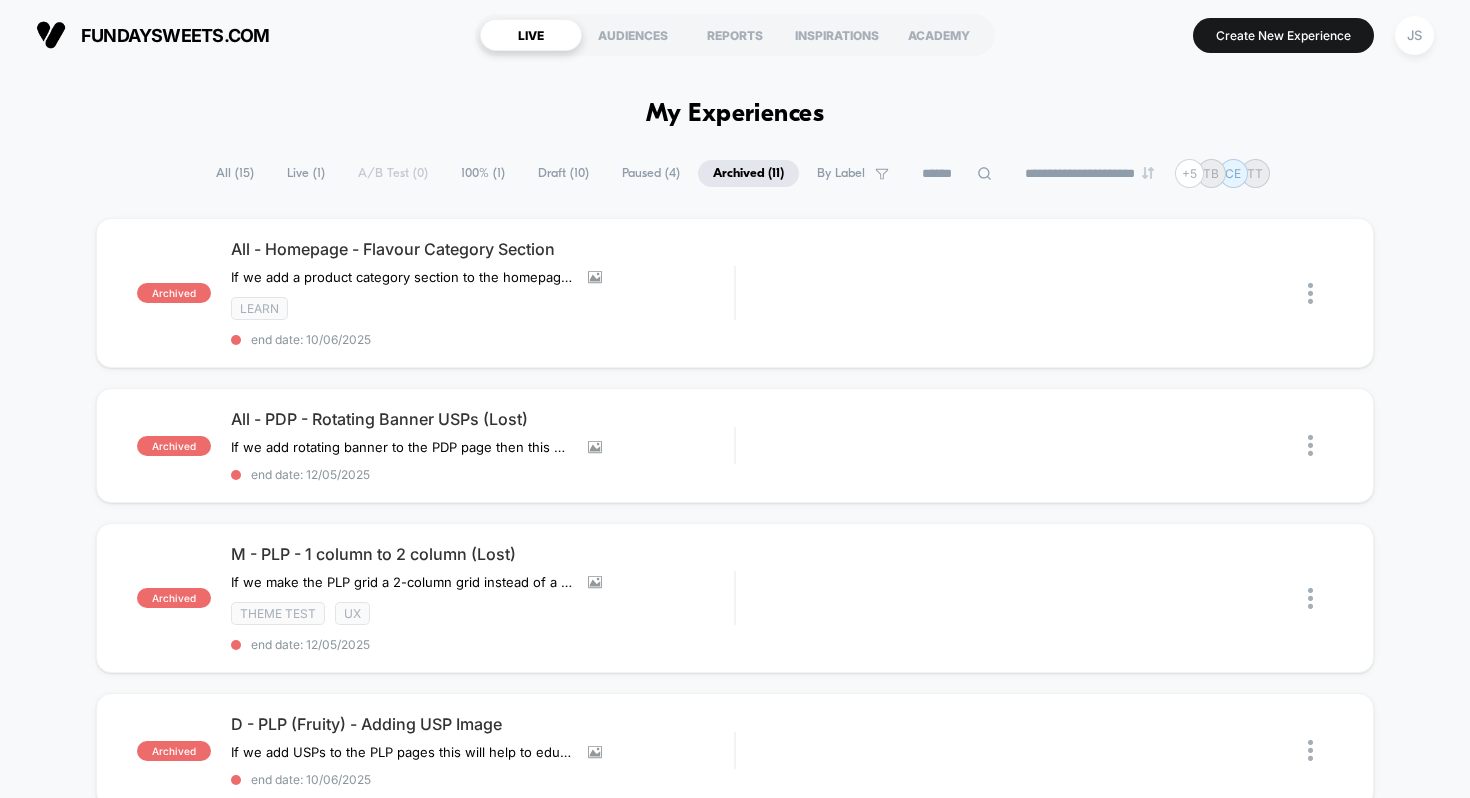 click on "Live ( 1 )" at bounding box center [306, 173] 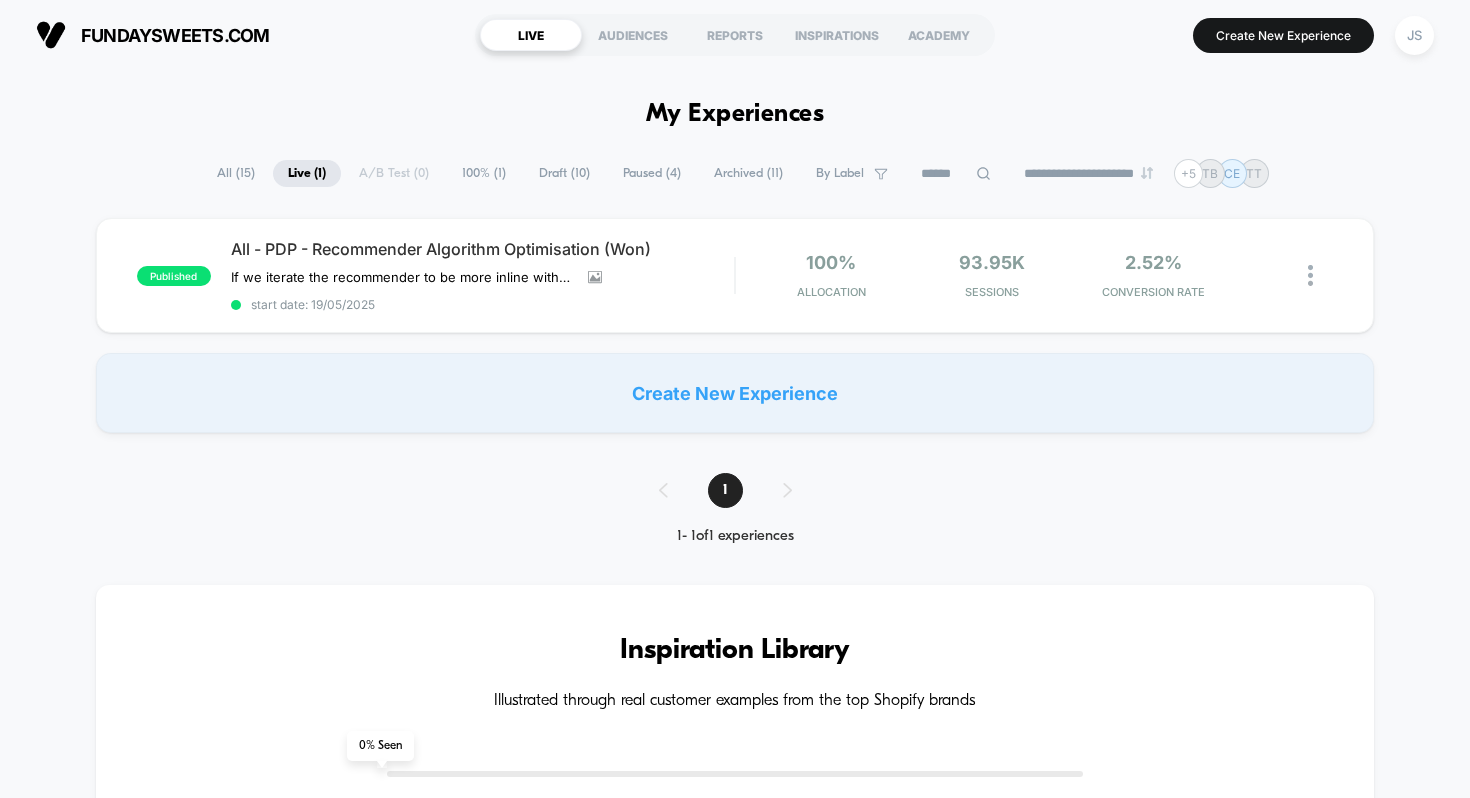 click on "**********" at bounding box center [735, 1147] 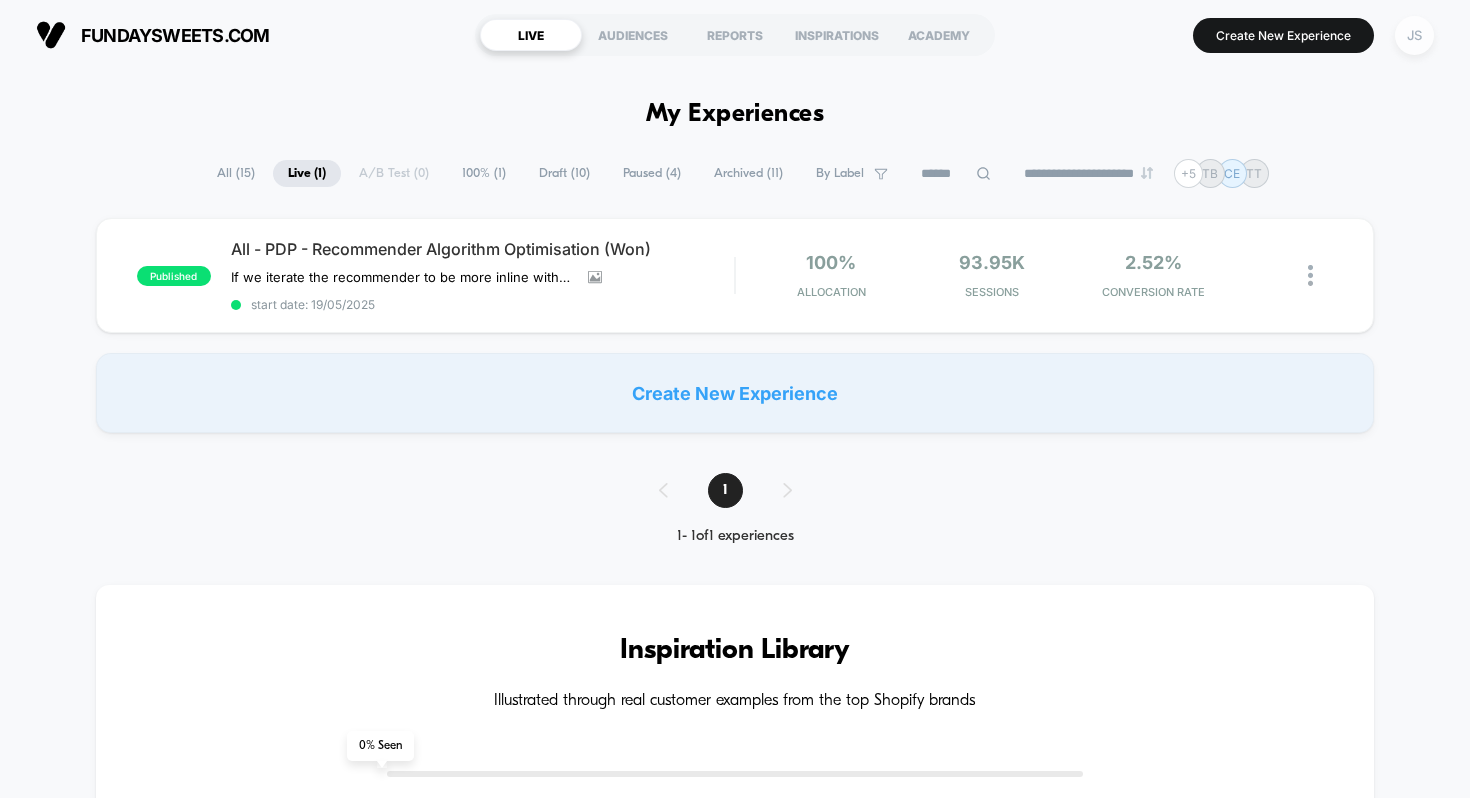 click on "JS" at bounding box center (1414, 35) 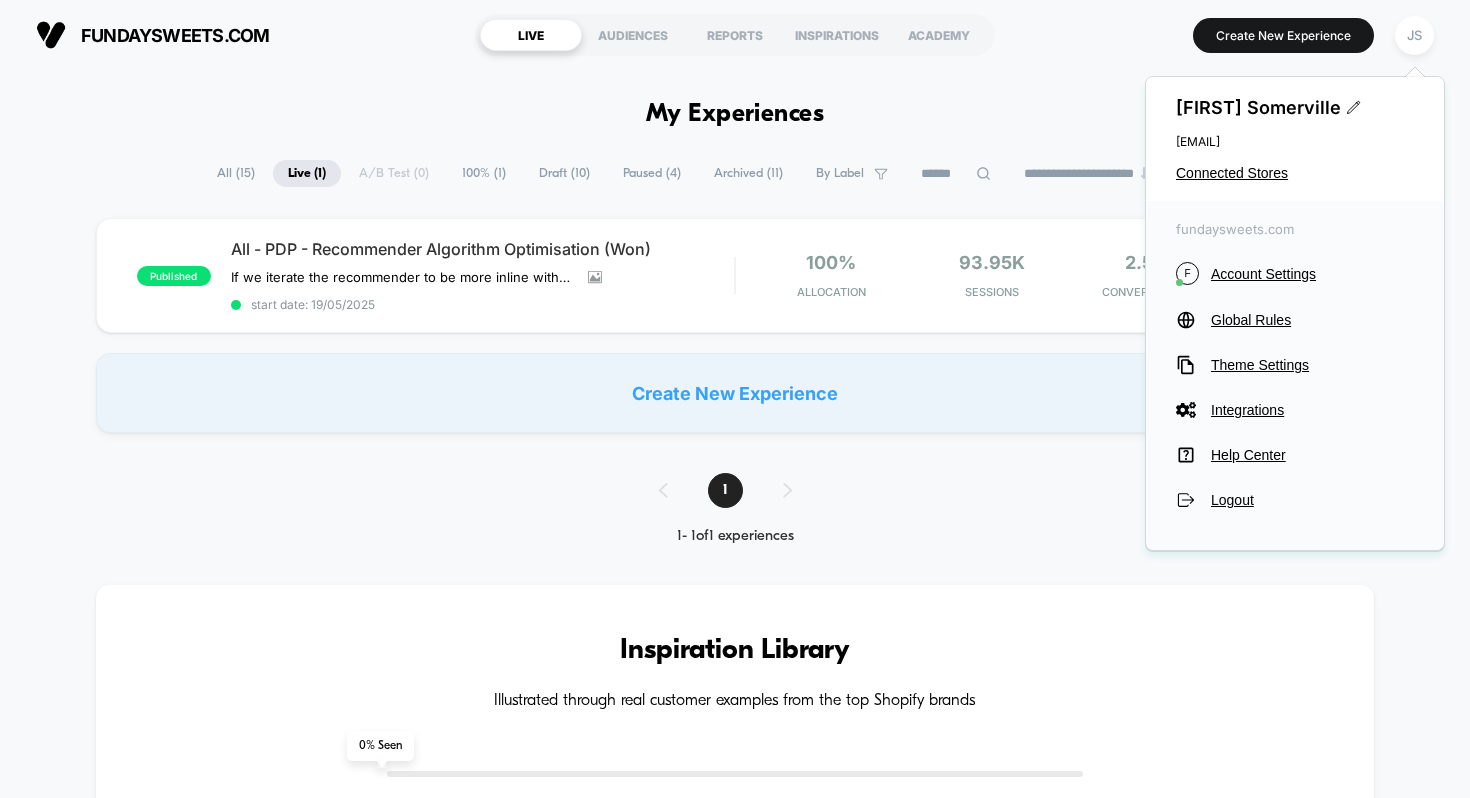 click on "[FIRST]   [LAST] [EMAIL] Connected Stores" at bounding box center [1295, 139] 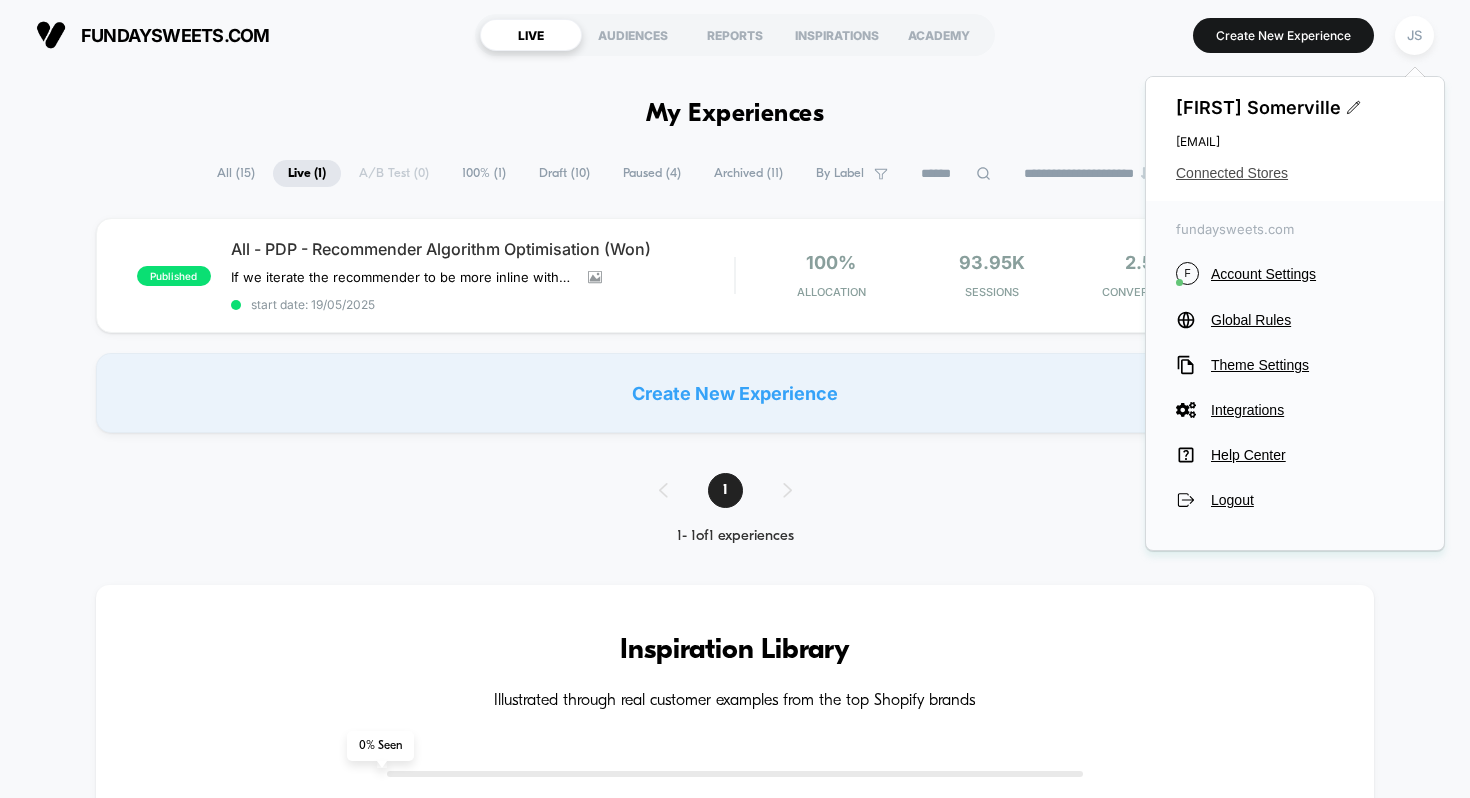 click on "Connected Stores" at bounding box center [1295, 173] 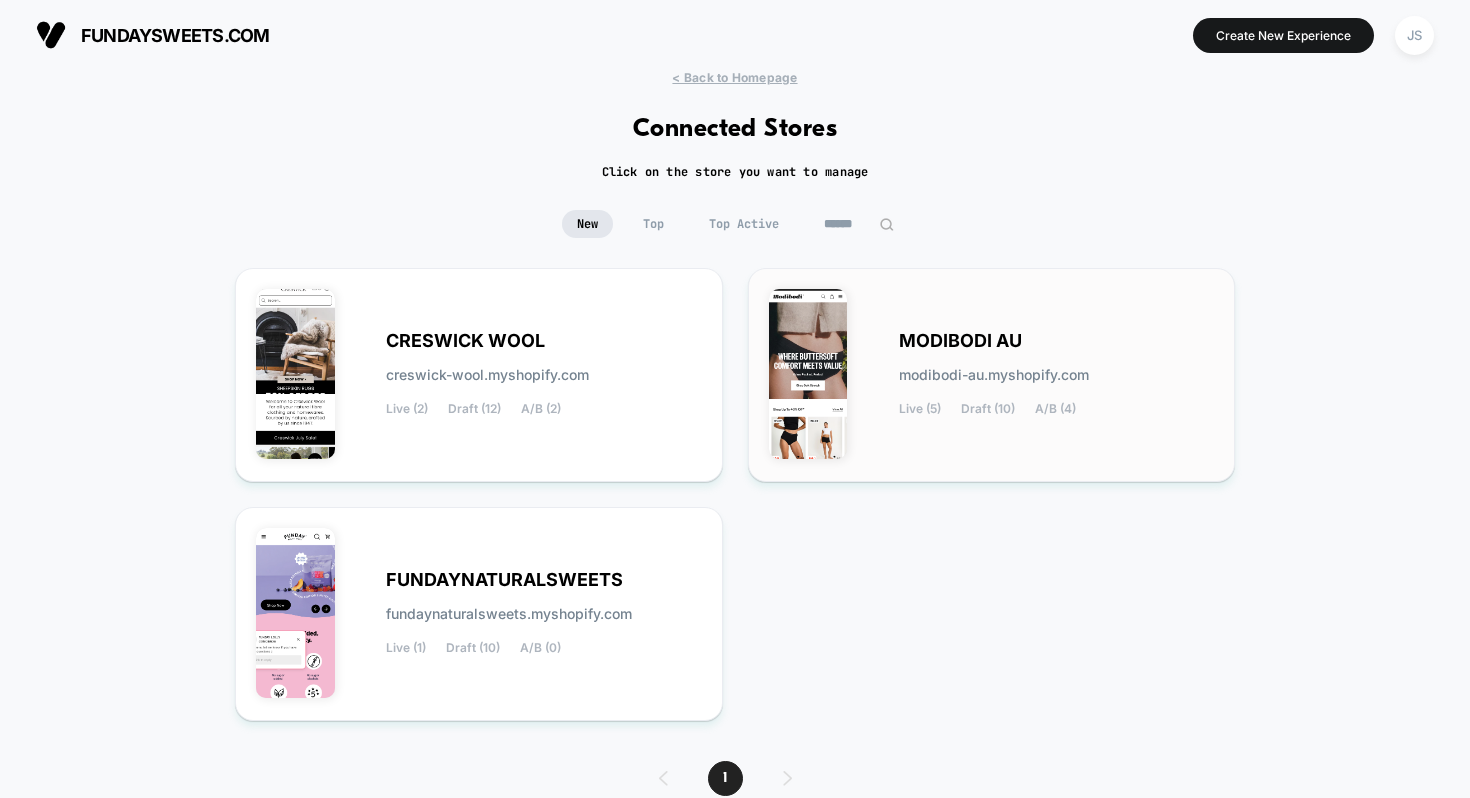click on "MODIBODI AU" at bounding box center (960, 341) 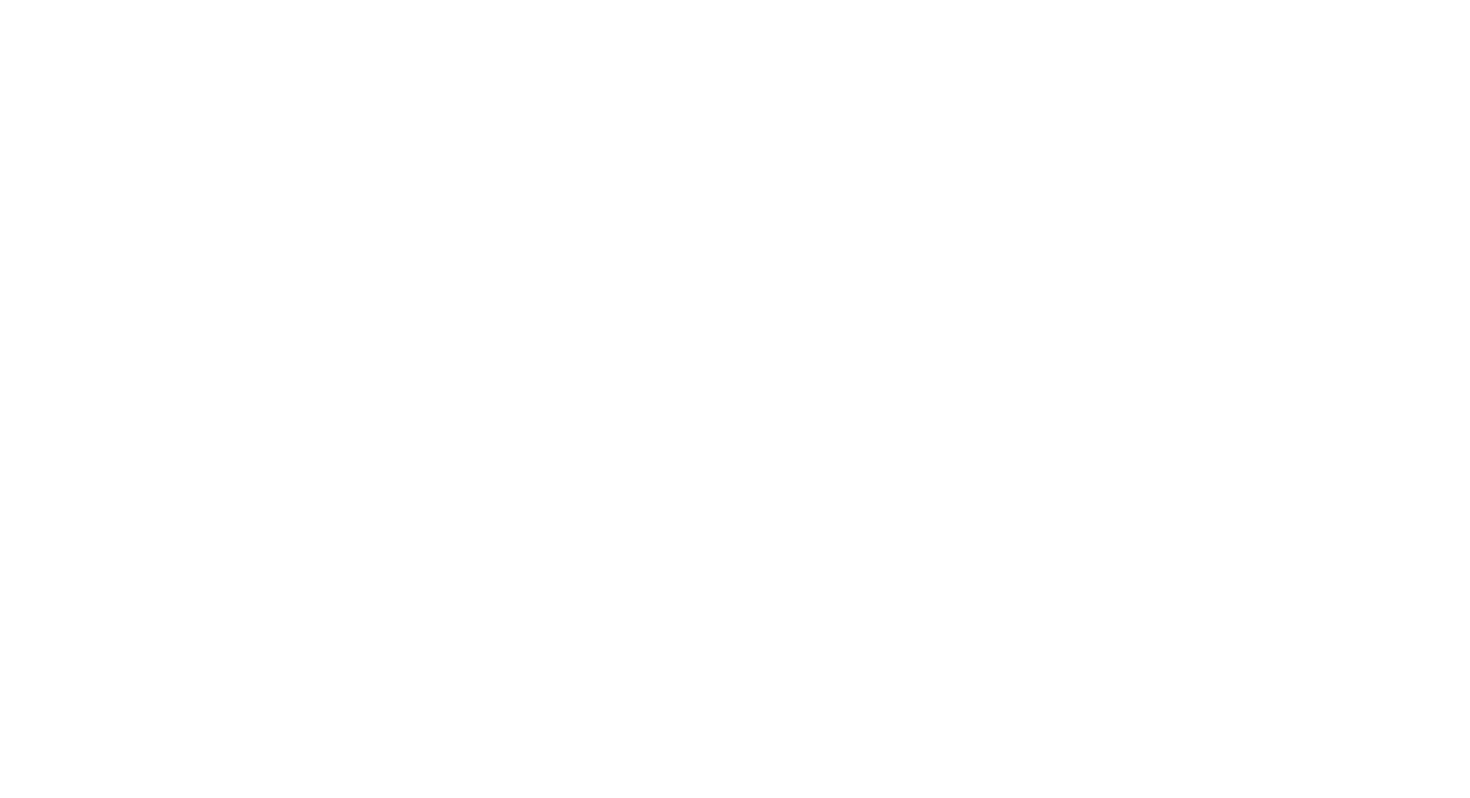 select on "*" 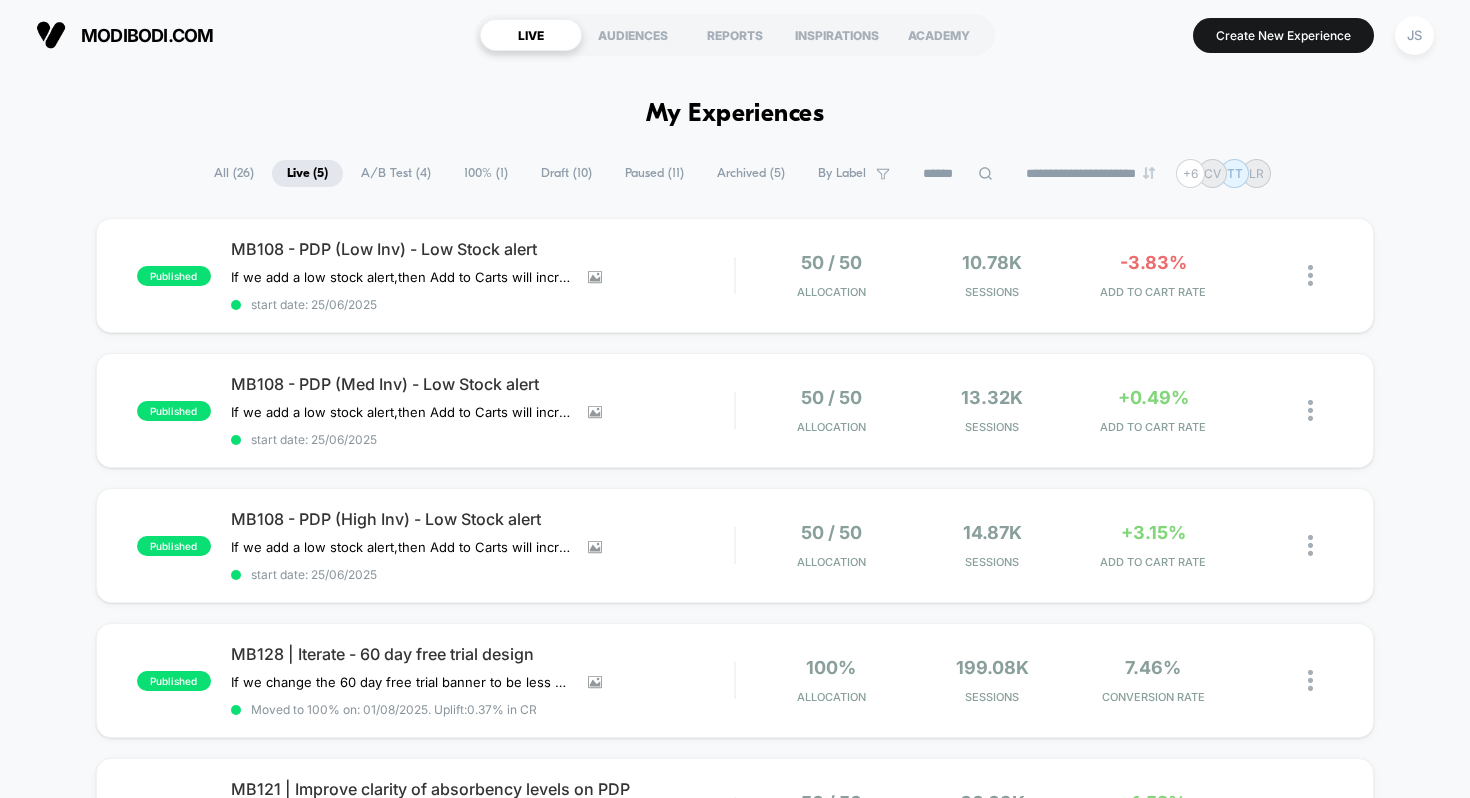 click on "**********" at bounding box center [735, 1417] 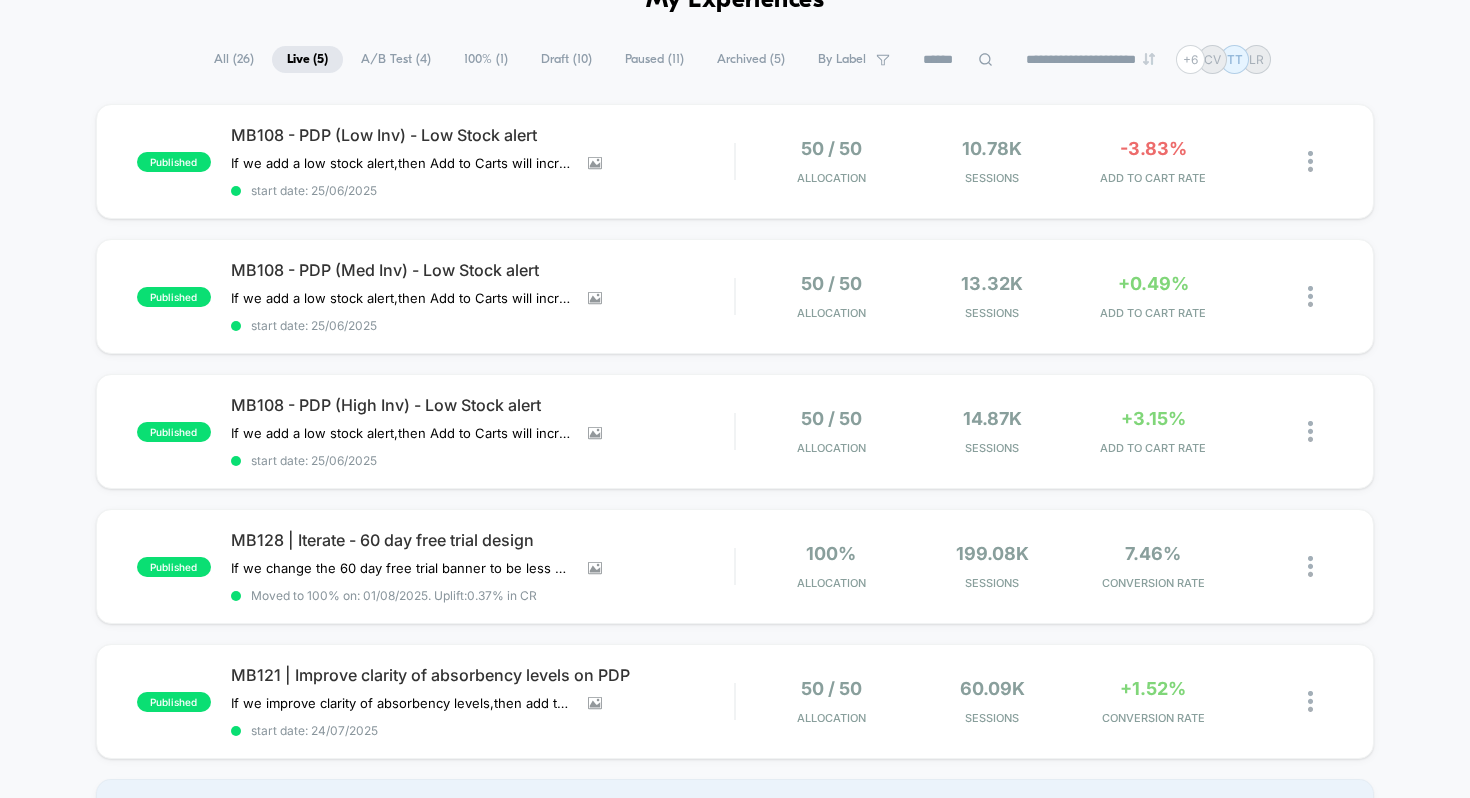 scroll, scrollTop: 138, scrollLeft: 0, axis: vertical 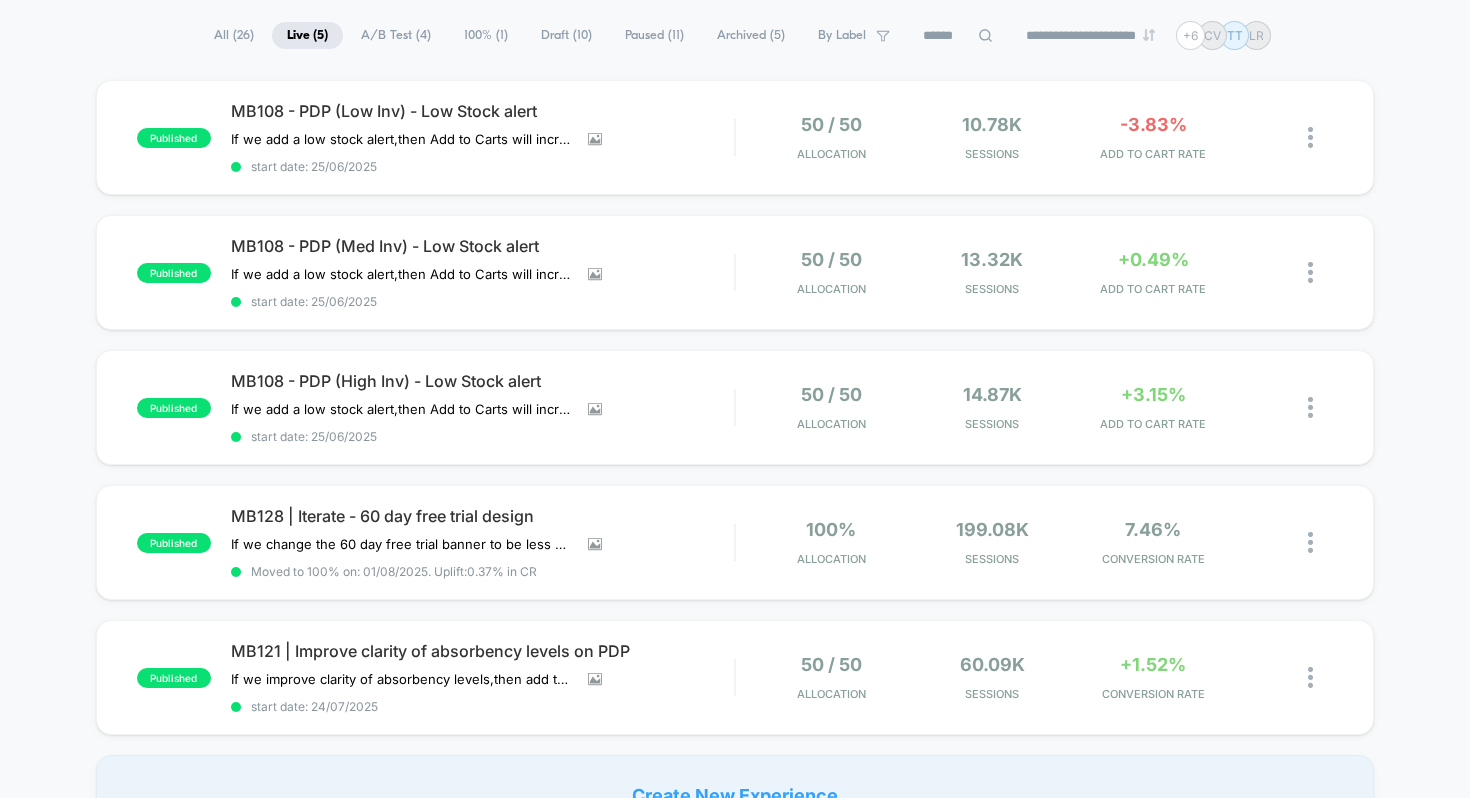 click on "published MB108 - PDP (Low Inv) - Low Stock alert If we  add a low stock alert , then  Add to Carts  will  increase , due to an increased sense of urgency . Click to view images Click to edit experience details If we add a low stock alert,then Add to Carts will increase,due to an increased sense of urgency. start date: [DATE] 50 / 50 Allocation 10.78k Sessions -3.83% ADD TO CART RATE published MB108 - PDP (Med Inv) - Low Stock alert If we  add a low stock alert , then  Add to Carts  will  increase , due to an increased sense of urgency . Click to view images Click to edit experience details If we add a low stock alert,then Add to Carts will increase,due to an increased sense of urgency. start date: [DATE] 50 / 50 Allocation 13.32k Sessions +0.49% ADD TO CART RATE published MB108 - PDP (High Inv) - Low Stock alert If we  add a low stock alert , then  Add to Carts  will  increase , due to an increased sense of urgency . Click to view images Click to edit experience details start date: [DATE] 50 / 50" at bounding box center (735, 457) 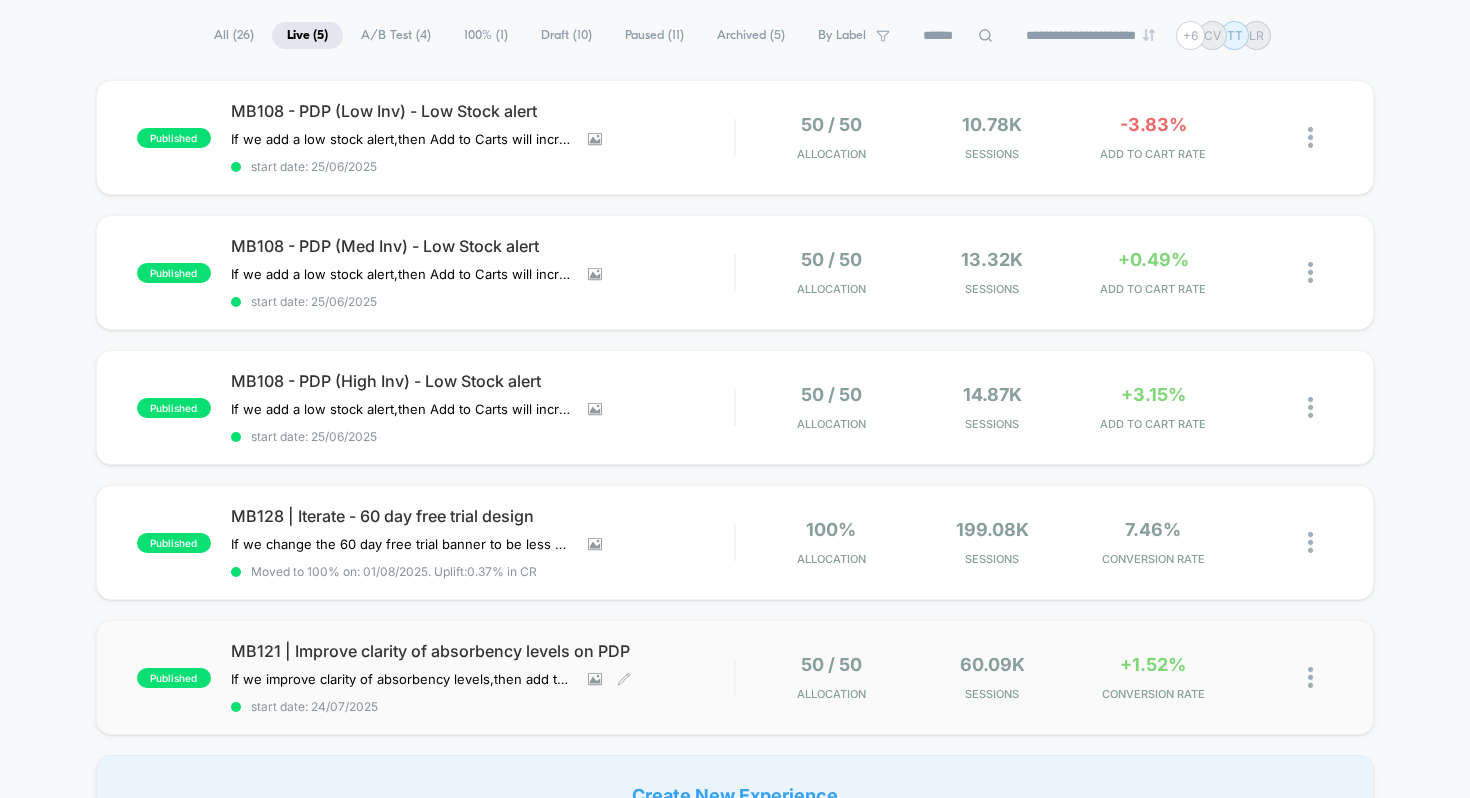 click on "MB121 | Improve clarity of absorbency levels on PDP" at bounding box center (483, 651) 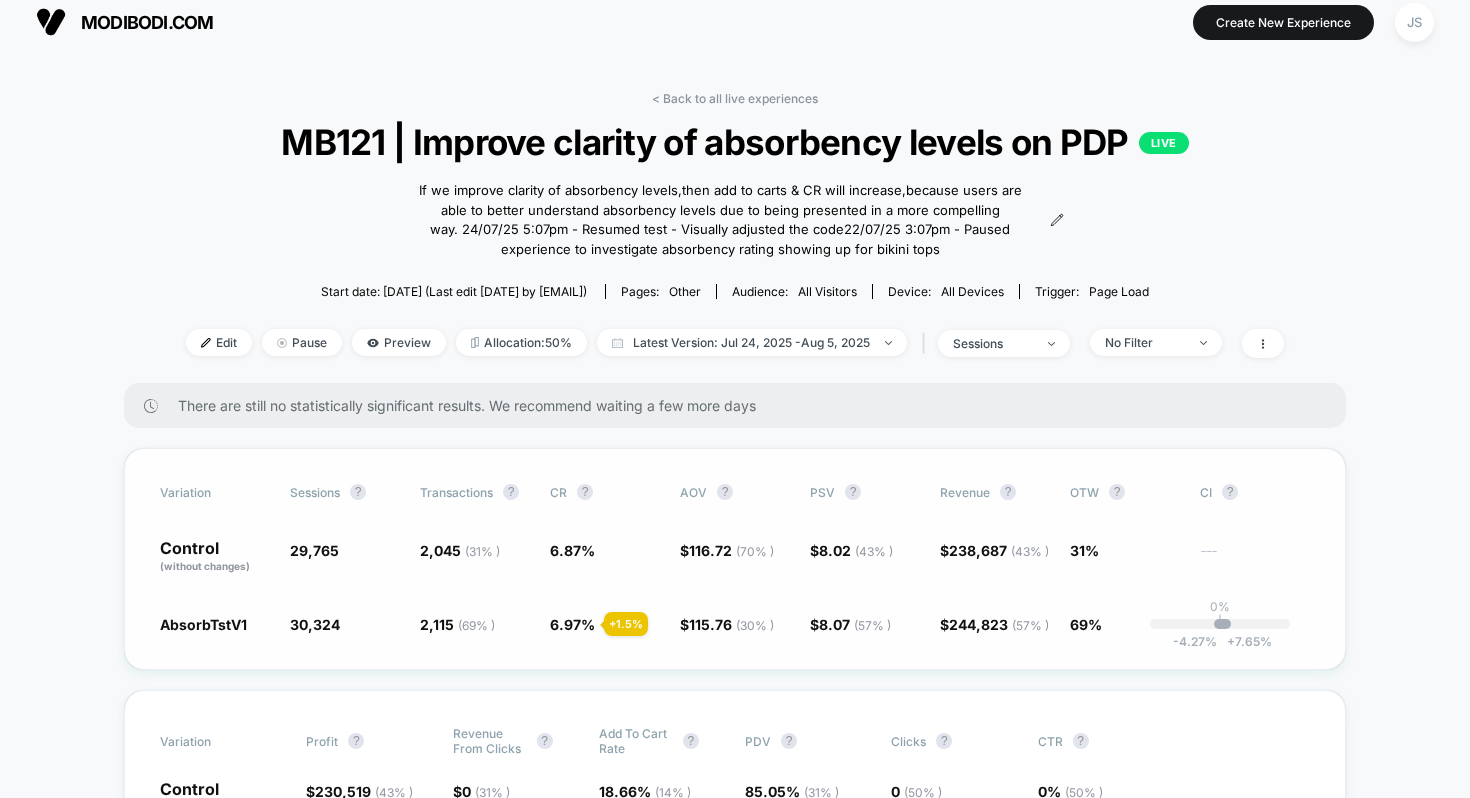 scroll, scrollTop: 15, scrollLeft: 0, axis: vertical 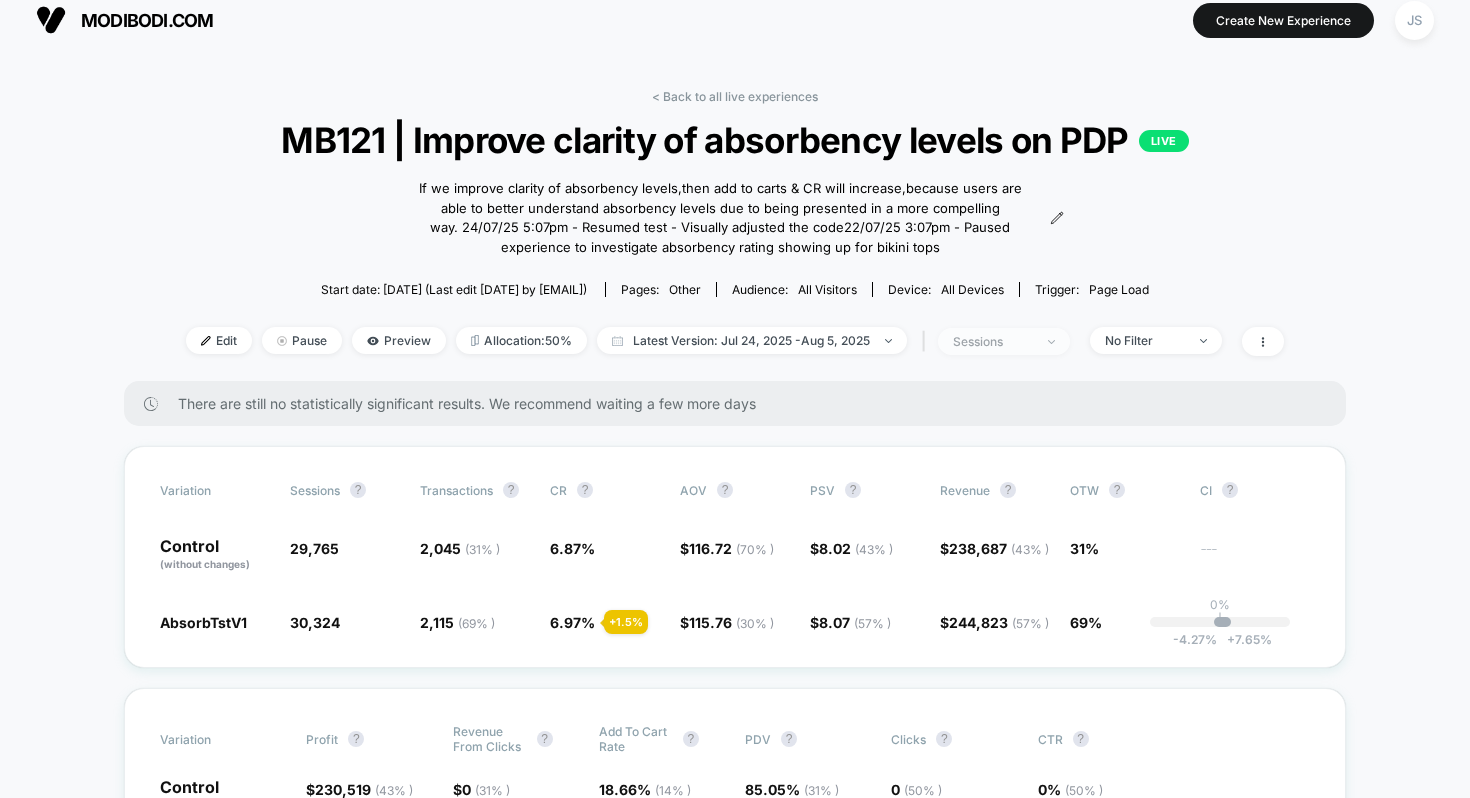 click on "sessions" at bounding box center [1004, 341] 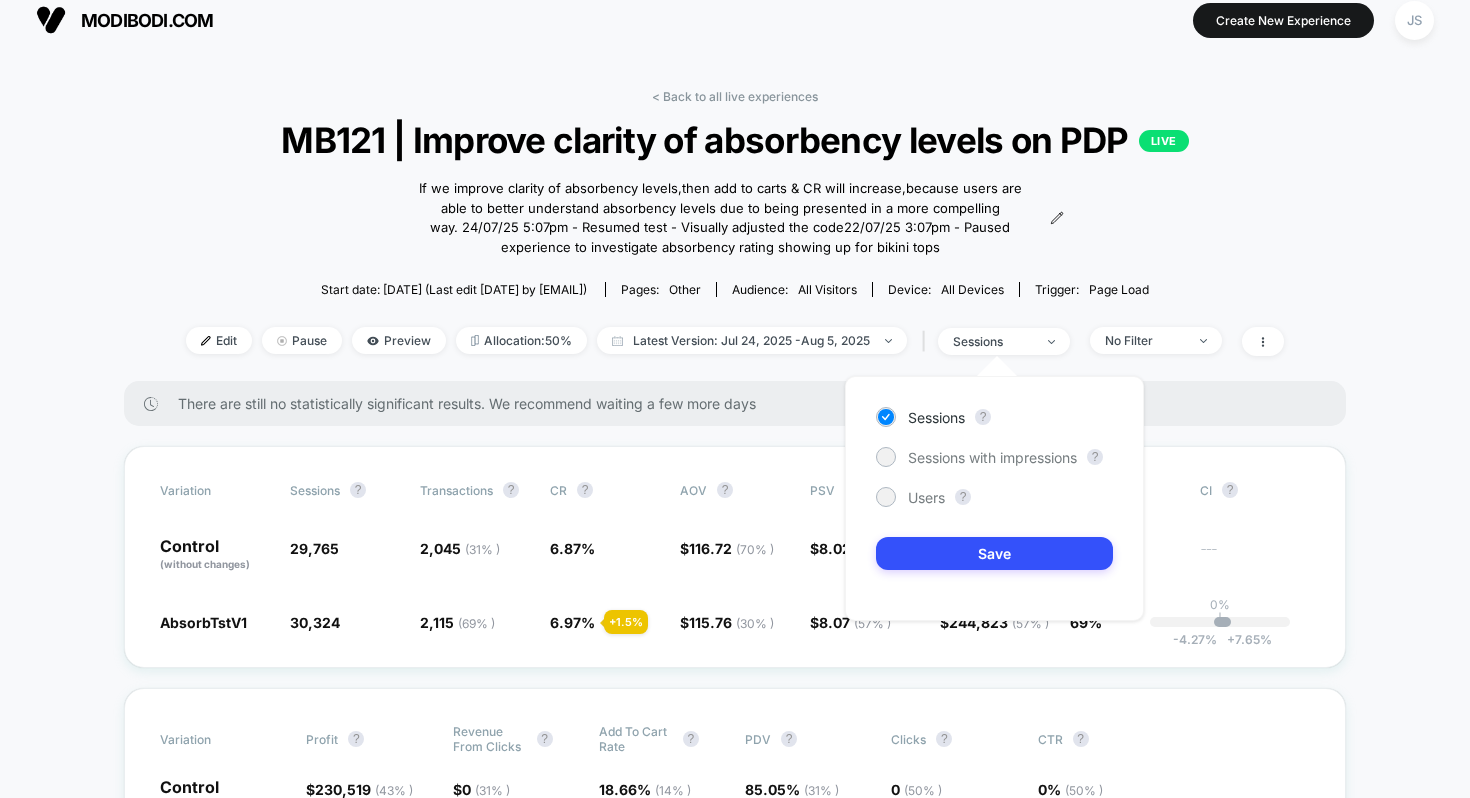 click on "< Back to all live experiences  MB121 | Improve clarity of absorbency levels on PDP LIVE If we  improve clarity of absorbency levels , then  add to carts & CR  will  increase , because  users are able to better understand absorbency levels due to being presented in a more compelling way.  24/07/25 5:07pm - Resumed test - Visually adjusted the code 22/07/25 3:07pm  -  Paused experience to investigate absorbency rating showing up for bikini tops Click to view images Click to edit experience details If we improve clarity of absorbency levels,then add to carts & CR will increase,because users are able to better understand absorbency levels due to being presented in a more compelling way. 24/07/25 5:07pm - Resumed test - Visually adjusted the code22/07/25 3:07pm - Paused experience to investigate absorbency rating showing up for bikini tops Start date: 24/07/2025 (Last edit 24/07/2025 by [EMAIL]) Pages: other Audience: All Visitors Device: all devices Trigger: Page Load Edit Pause  Preview  50%" at bounding box center [735, 235] 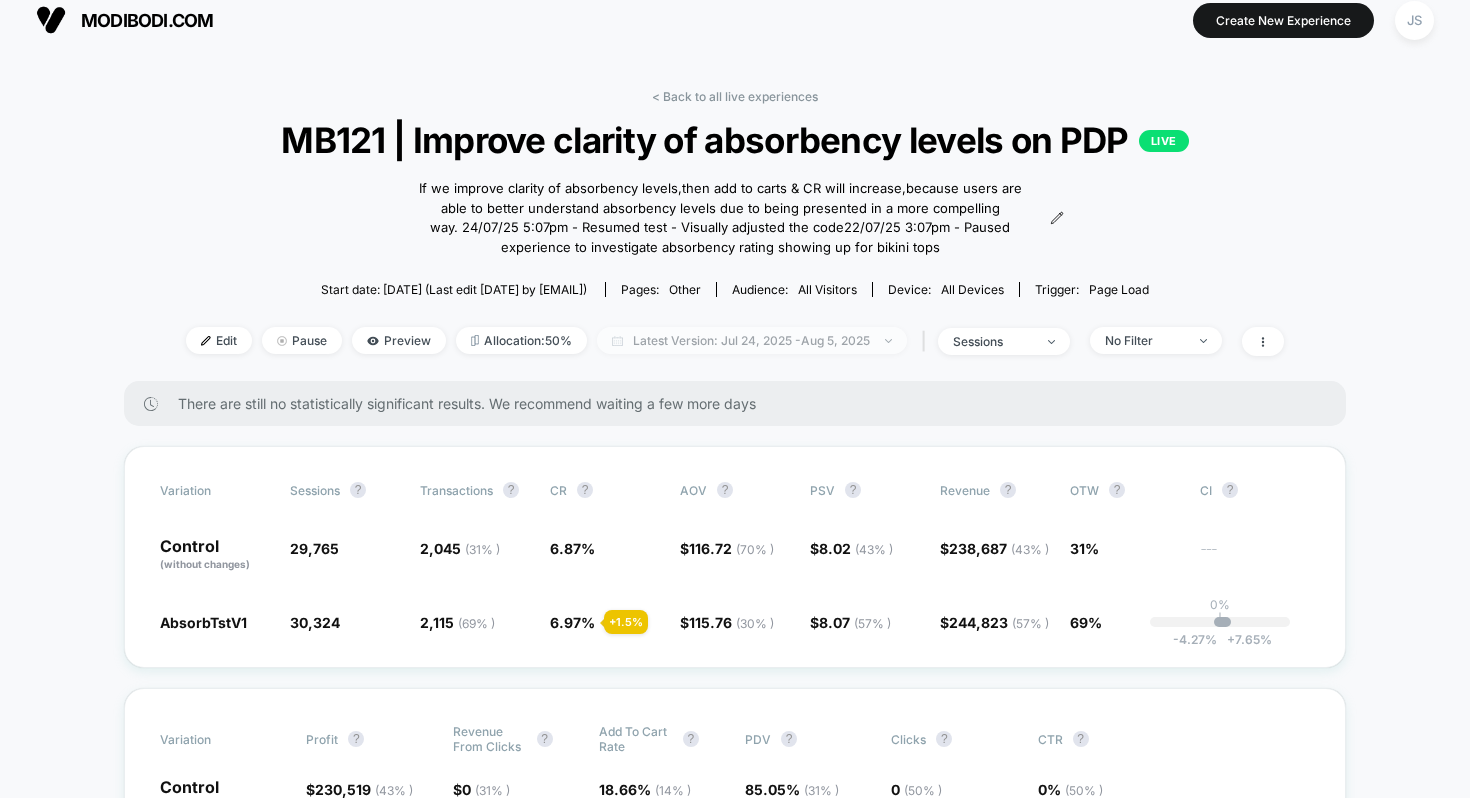 click on "Latest Version:     Jul 24, 2025    -    Aug 5, 2025" at bounding box center (752, 340) 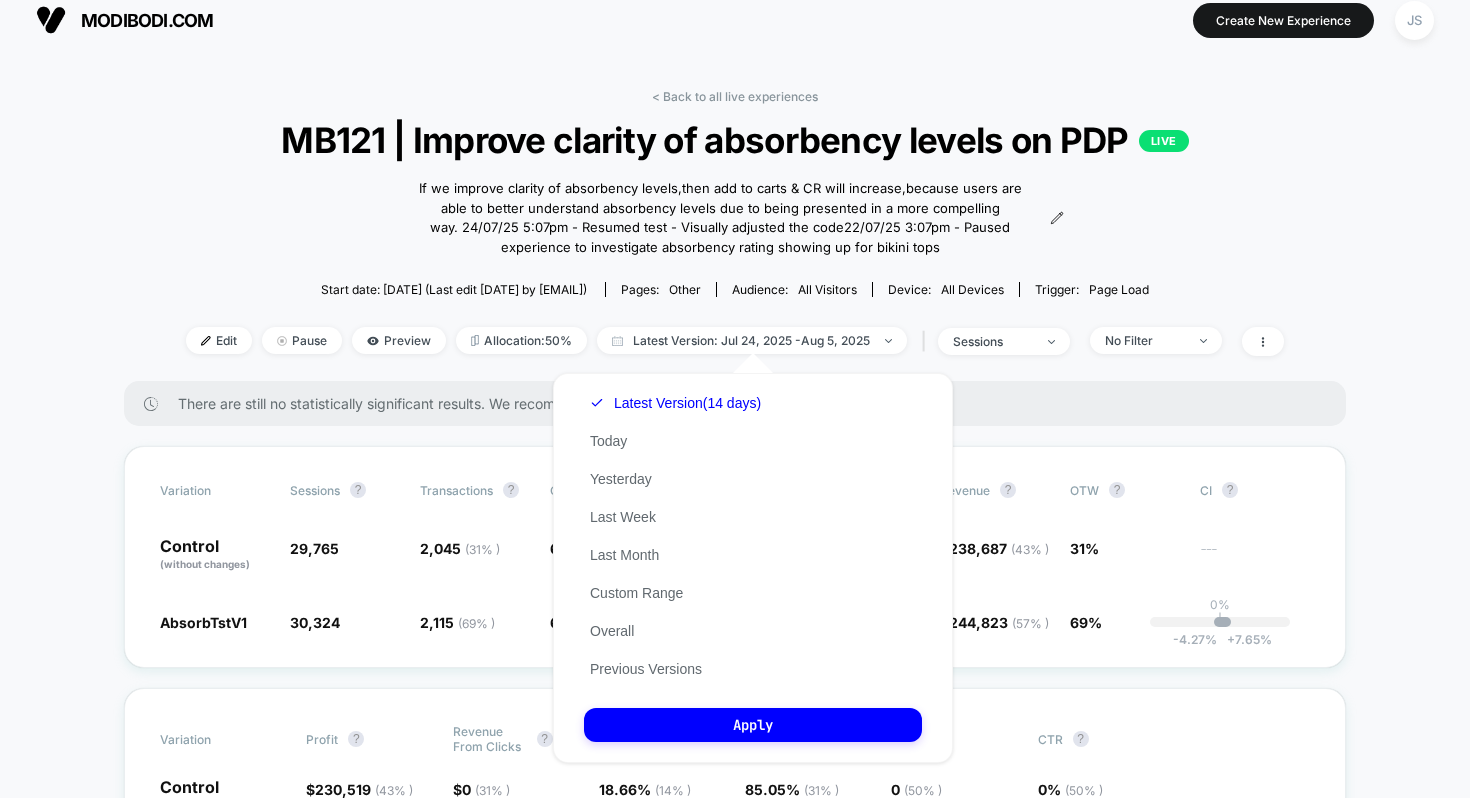 click on "There are still no statistically significant results. We recommend waiting a few more days" at bounding box center (735, 403) 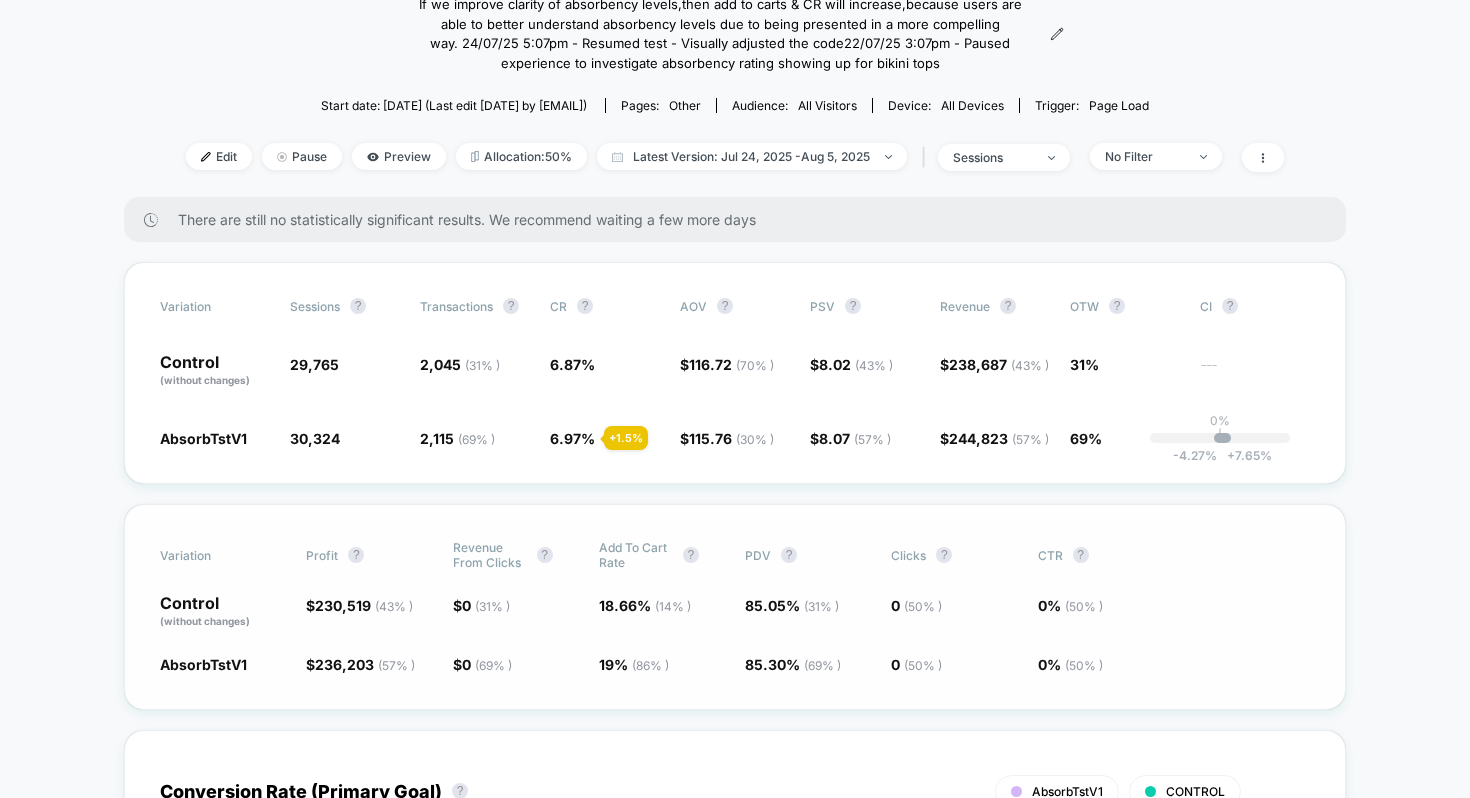scroll, scrollTop: 185, scrollLeft: 0, axis: vertical 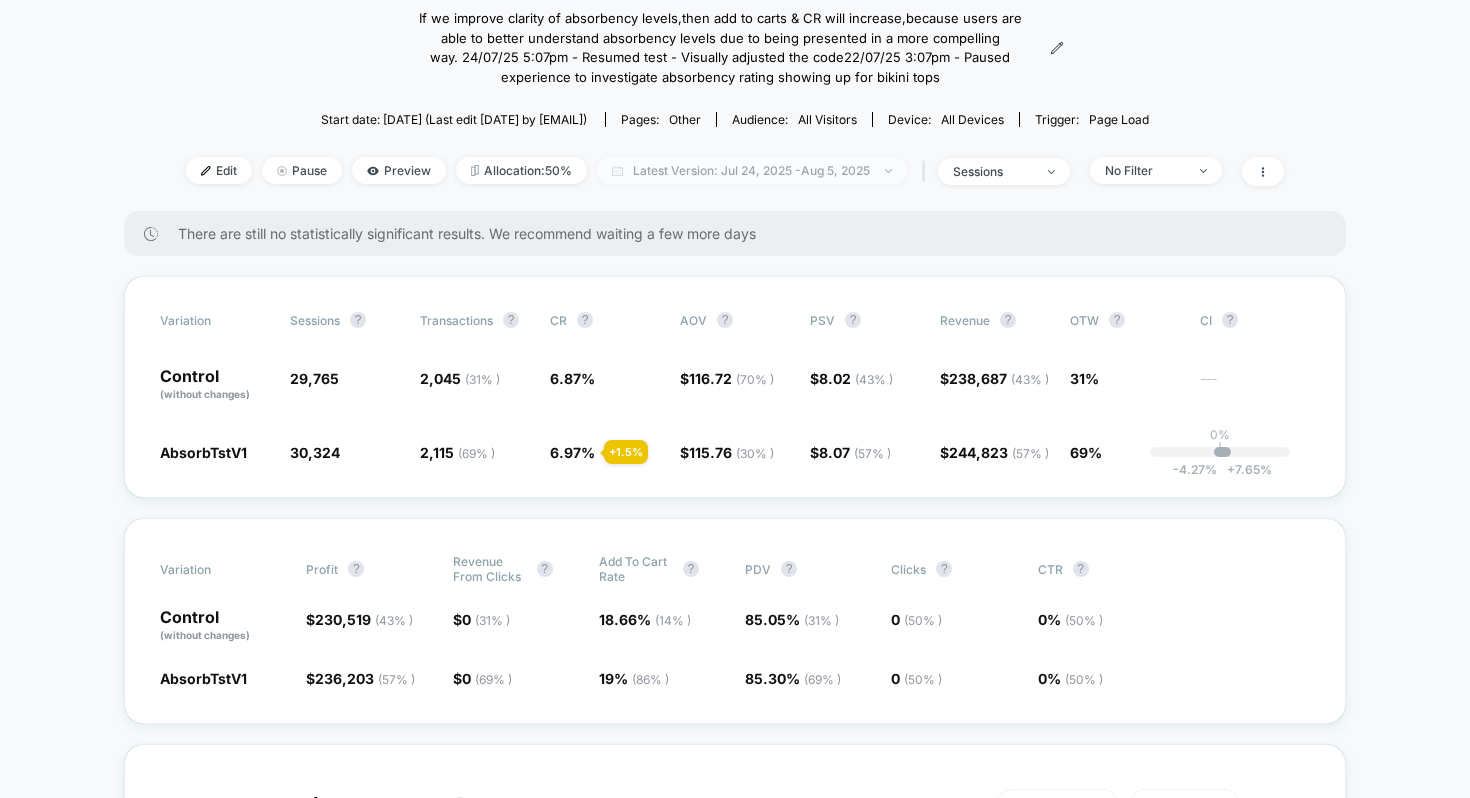 click on "Latest Version:     Jul 24, 2025    -    Aug 5, 2025" at bounding box center [752, 170] 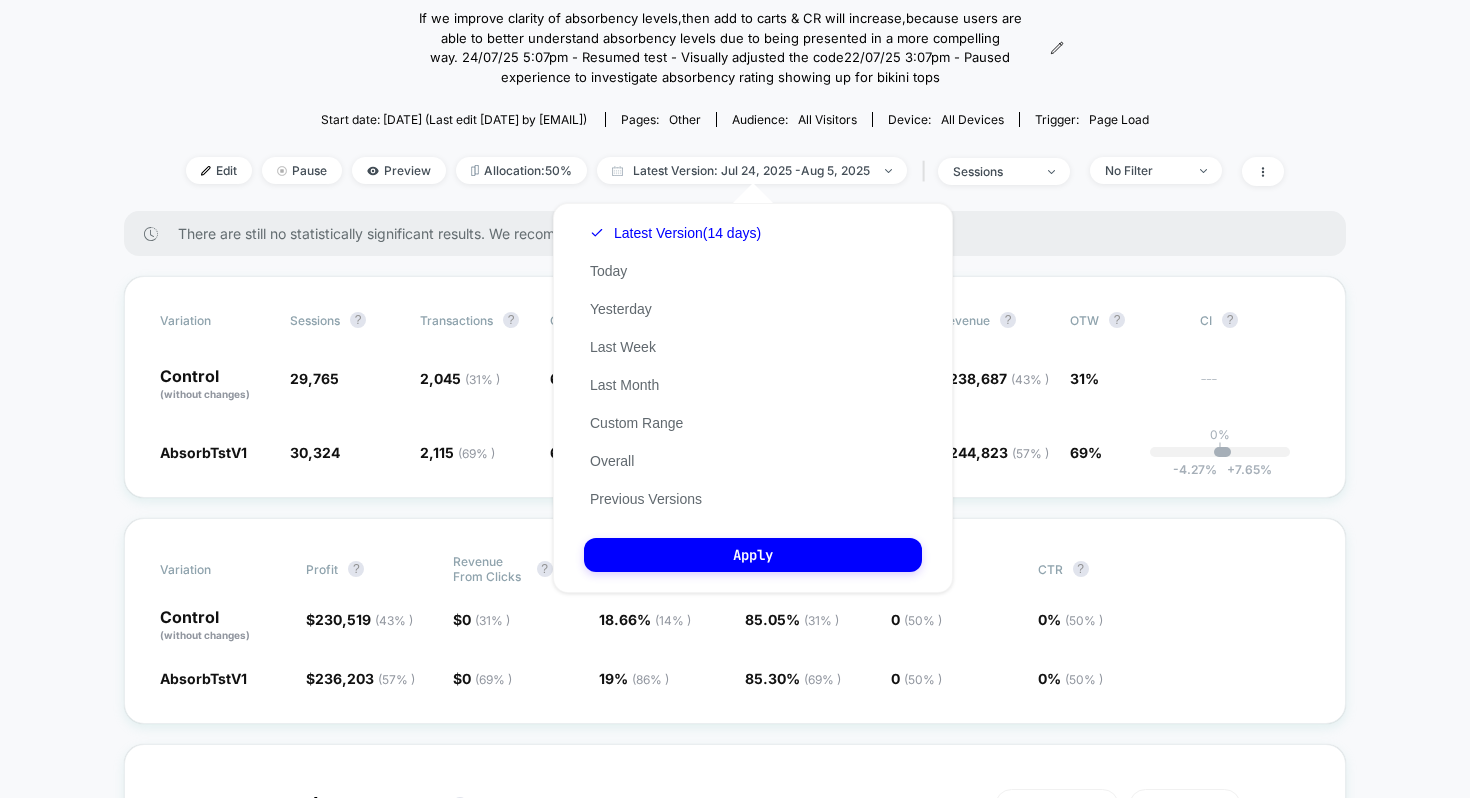 click on "There are still no statistically significant results. We recommend waiting a few more days" at bounding box center [742, 233] 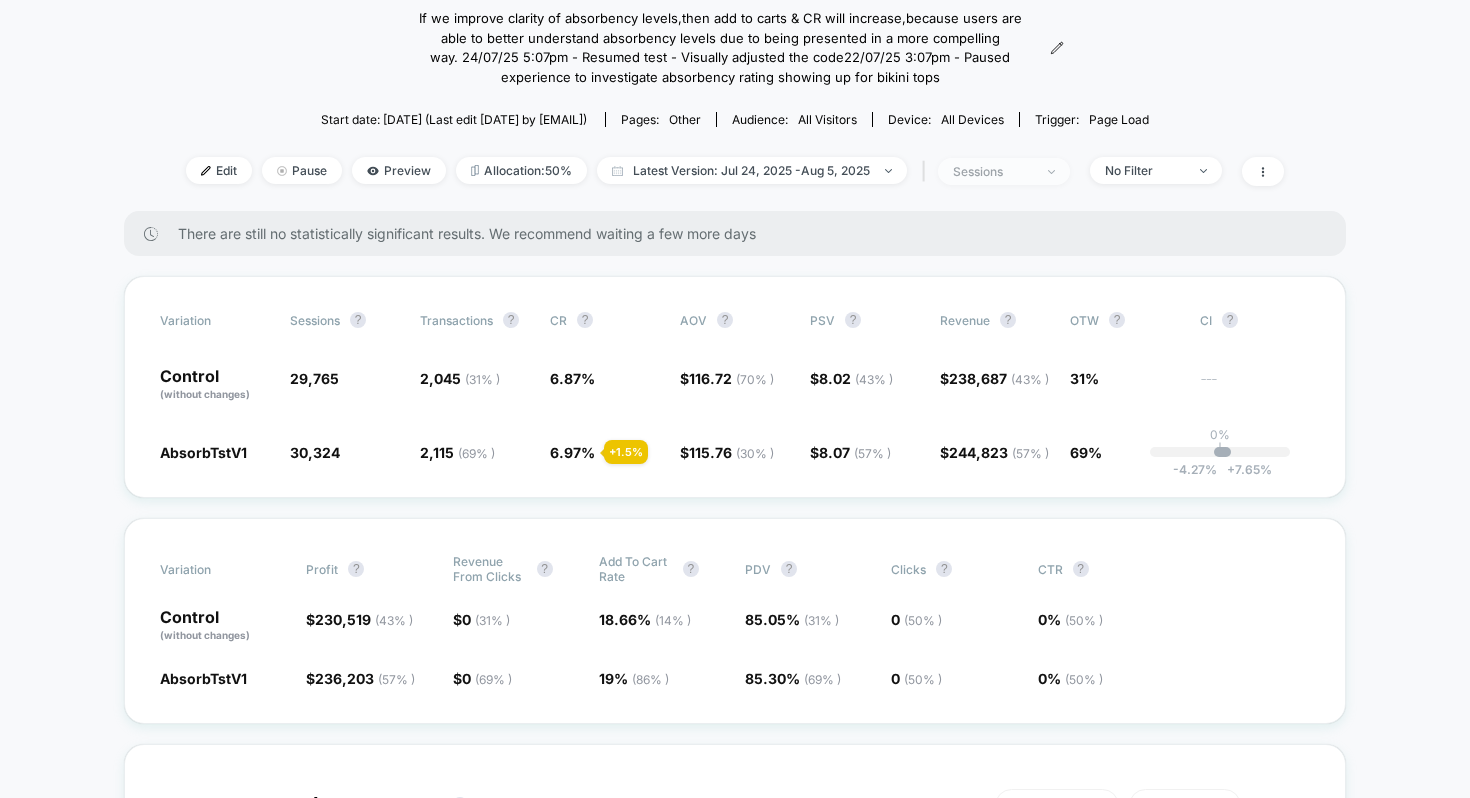 scroll, scrollTop: 0, scrollLeft: 0, axis: both 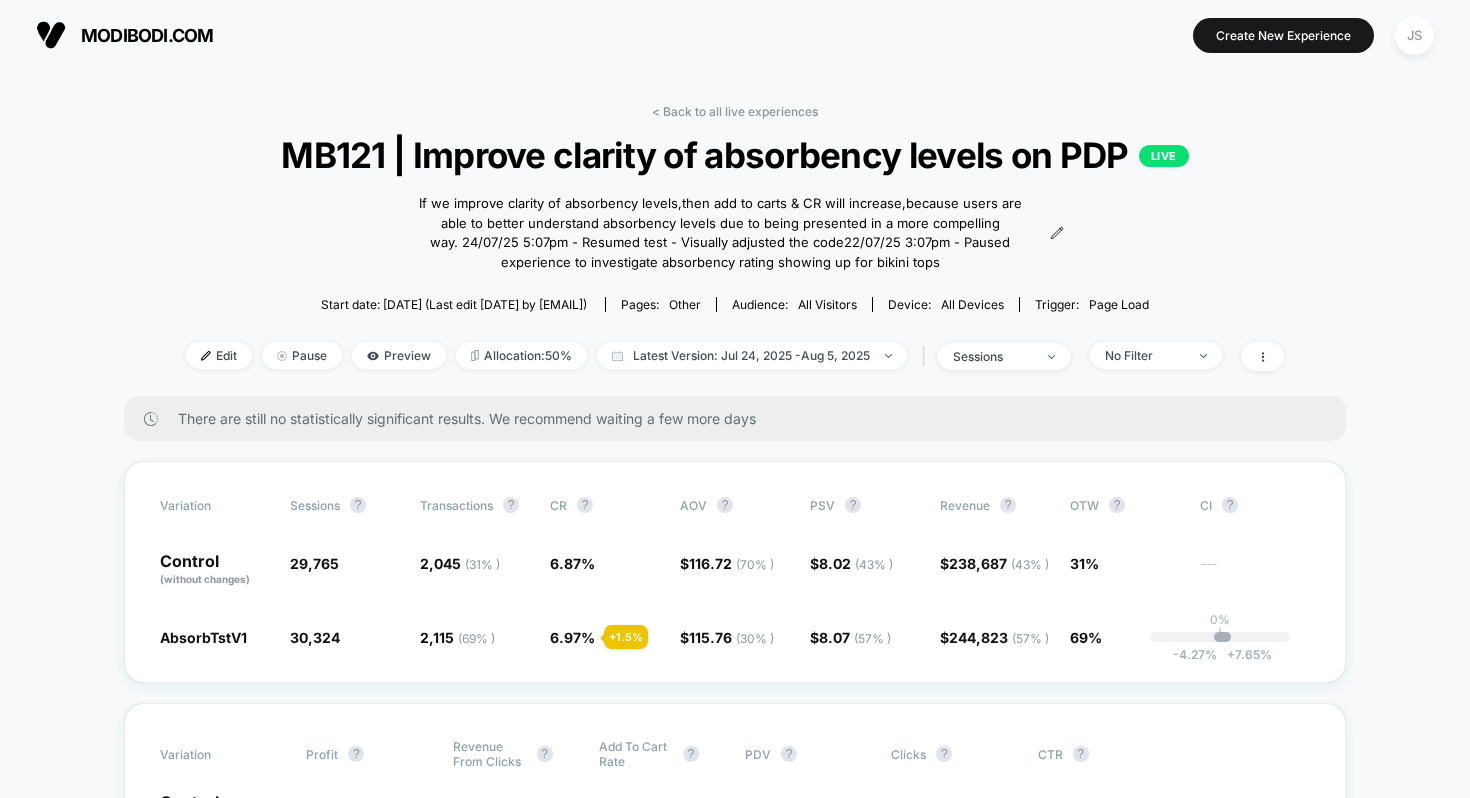 click on "< Back to all live experiences  MB121 | Improve clarity of absorbency levels on PDP LIVE If we  improve clarity of absorbency levels , then  add to carts & CR  will  increase , because  users are able to better understand absorbency levels due to being presented in a more compelling way.  24/07/25 5:07pm - Resumed test - Visually adjusted the code 22/07/25 3:07pm  -  Paused experience to investigate absorbency rating showing up for bikini tops Click to view images Click to edit experience details If we improve clarity of absorbency levels,then add to carts & CR will increase,because users are able to better understand absorbency levels due to being presented in a more compelling way. 24/07/25 5:07pm - Resumed test - Visually adjusted the code22/07/25 3:07pm - Paused experience to investigate absorbency rating showing up for bikini tops Start date: 24/07/2025 (Last edit 24/07/2025 by [EMAIL]) Pages: other Audience: All Visitors Device: all devices Trigger: Page Load Edit Pause  Preview  50%" at bounding box center [735, 3526] 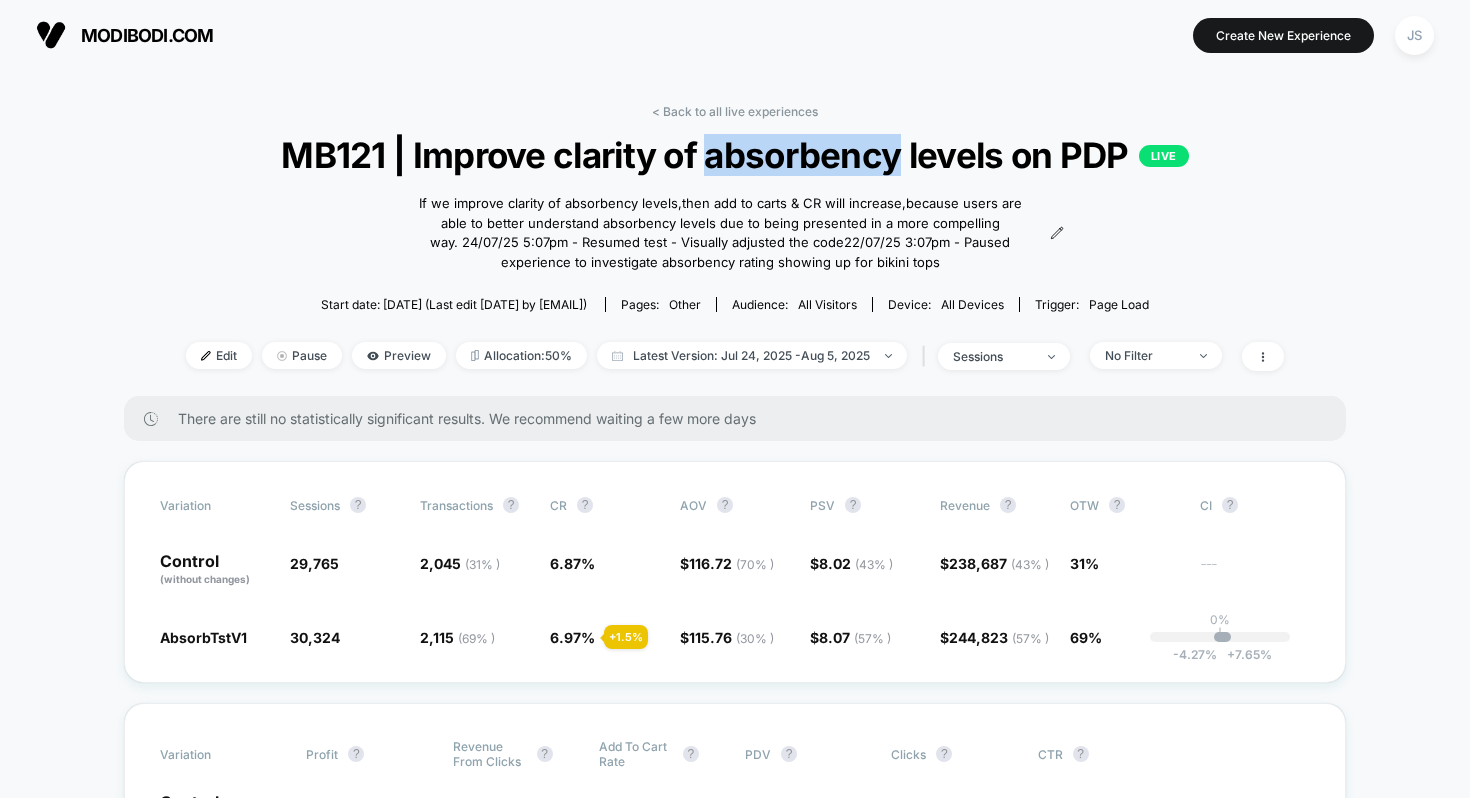 click on "MB121 | Improve clarity of absorbency levels on PDP LIVE" at bounding box center (735, 155) 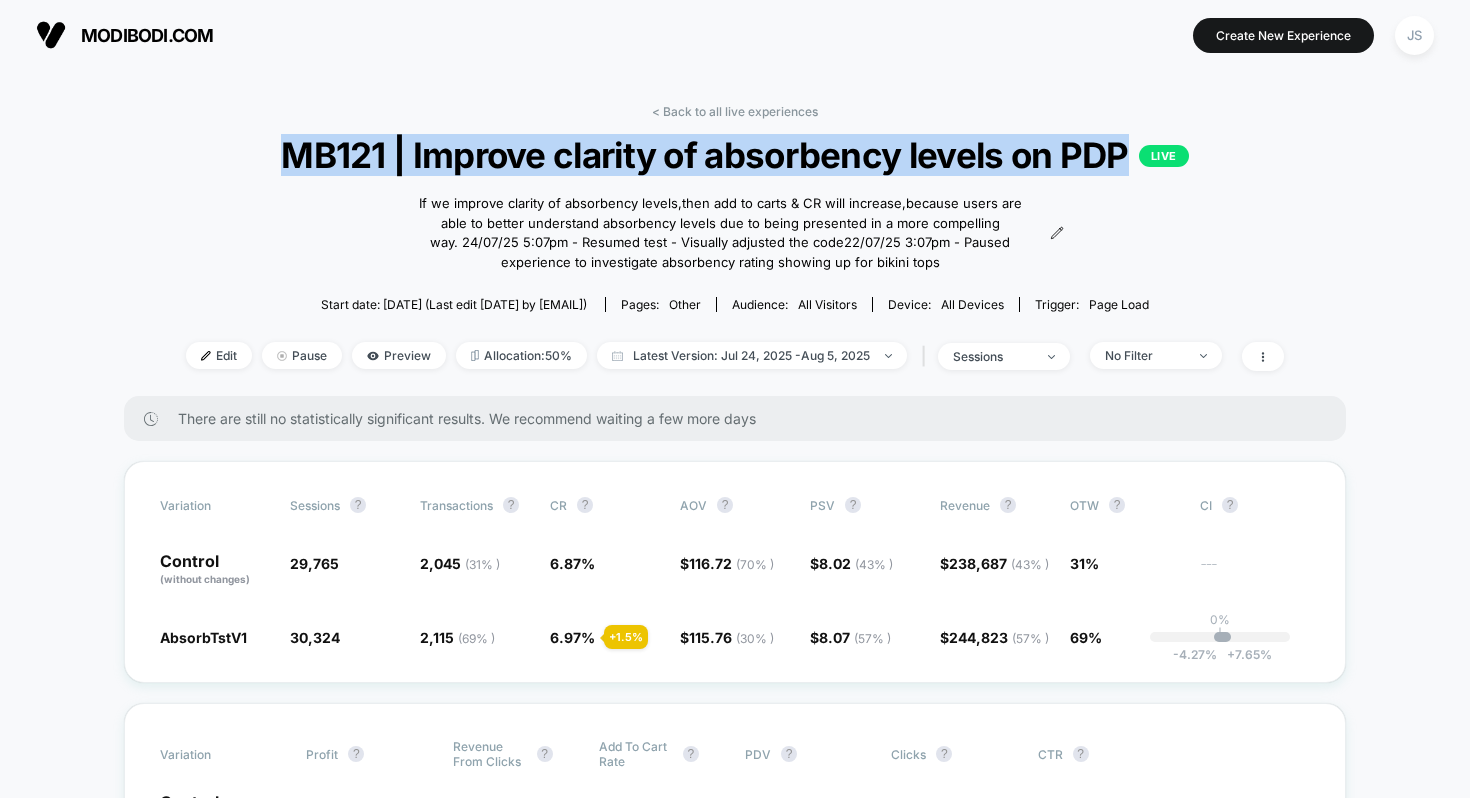 click on "MB121 | Improve clarity of absorbency levels on PDP LIVE" at bounding box center [735, 155] 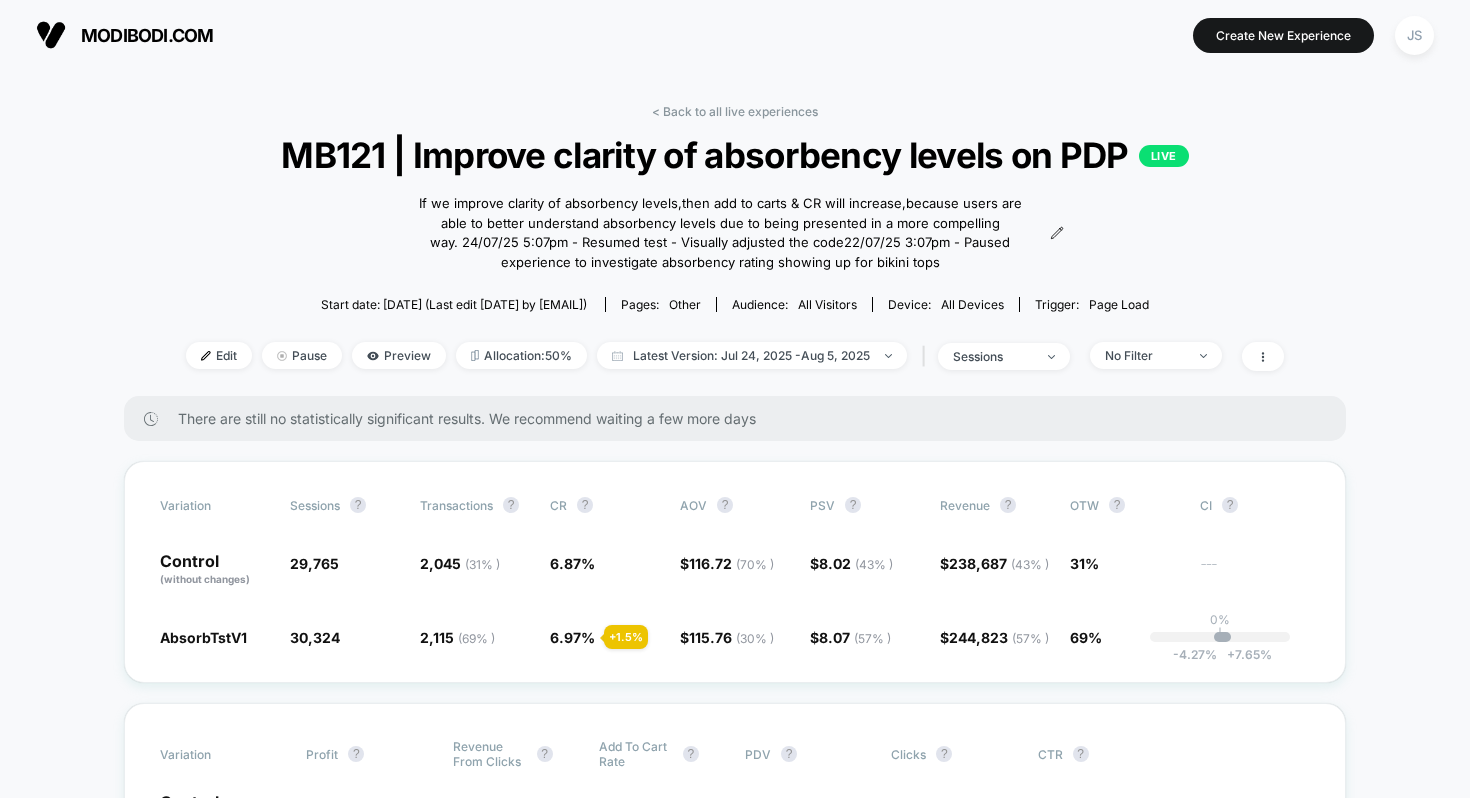 click on "< Back to all live experiences  MB121 | Improve clarity of absorbency levels on PDP LIVE If we  improve clarity of absorbency levels , then  add to carts & CR  will  increase , because  users are able to better understand absorbency levels due to being presented in a more compelling way.  24/07/25 5:07pm - Resumed test - Visually adjusted the code 22/07/25 3:07pm  -  Paused experience to investigate absorbency rating showing up for bikini tops Click to view images Click to edit experience details If we improve clarity of absorbency levels,then add to carts & CR will increase,because users are able to better understand absorbency levels due to being presented in a more compelling way. 24/07/25 5:07pm - Resumed test - Visually adjusted the code22/07/25 3:07pm - Paused experience to investigate absorbency rating showing up for bikini tops Start date: 24/07/2025 (Last edit 24/07/2025 by [EMAIL]) Pages: other Audience: All Visitors Device: all devices Trigger: Page Load Edit Pause  Preview  50%" at bounding box center (735, 250) 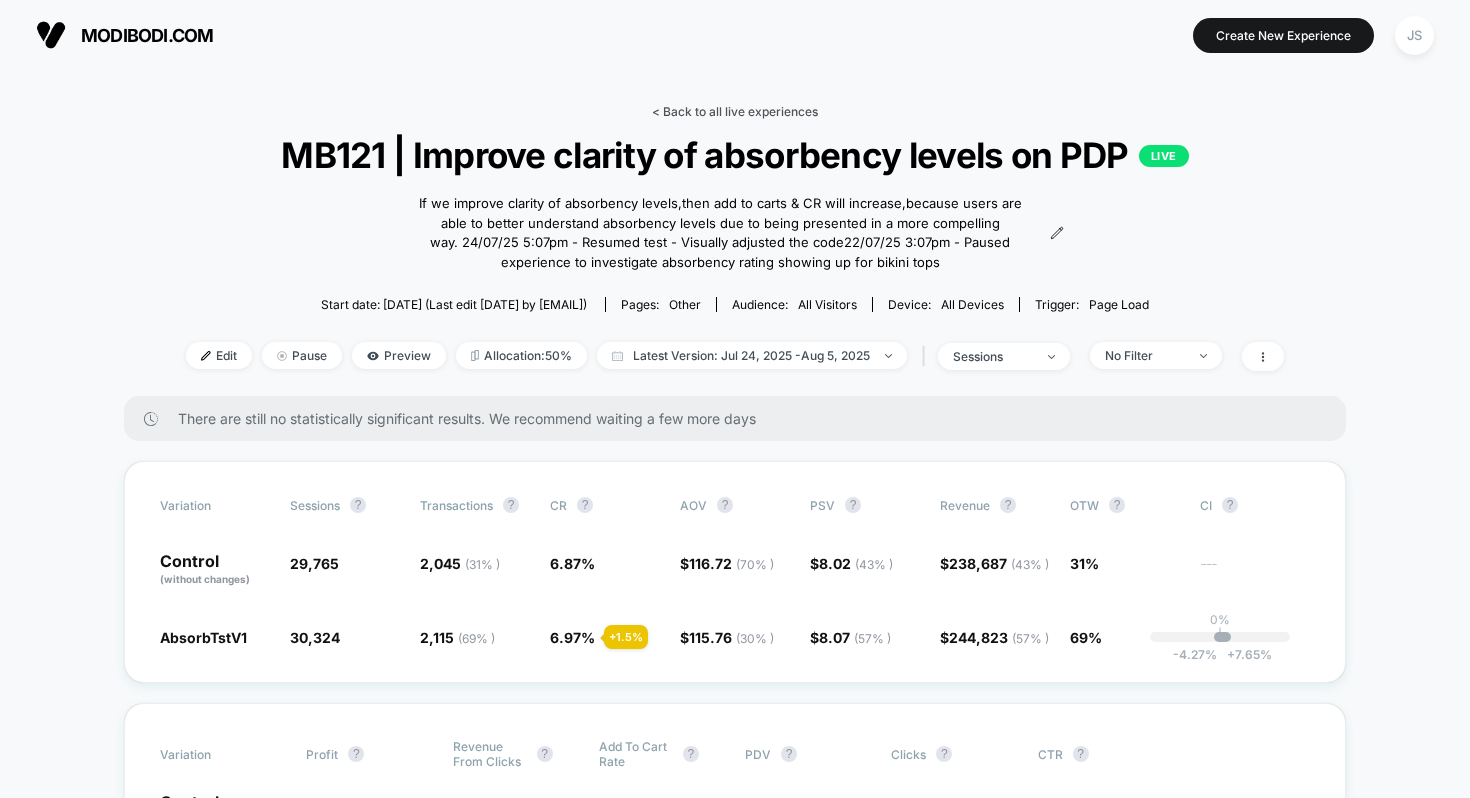 click on "< Back to all live experiences" at bounding box center [735, 111] 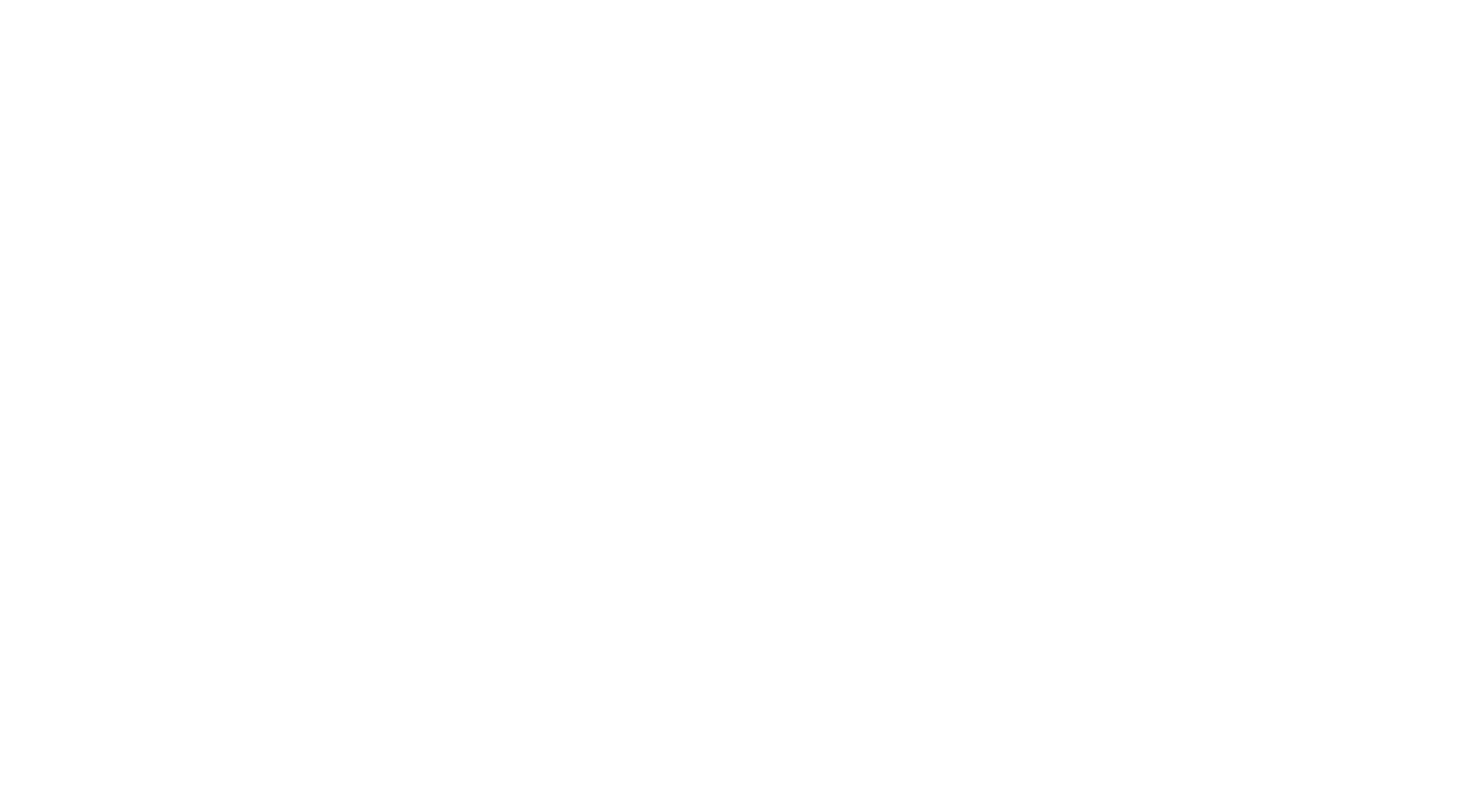 select on "*" 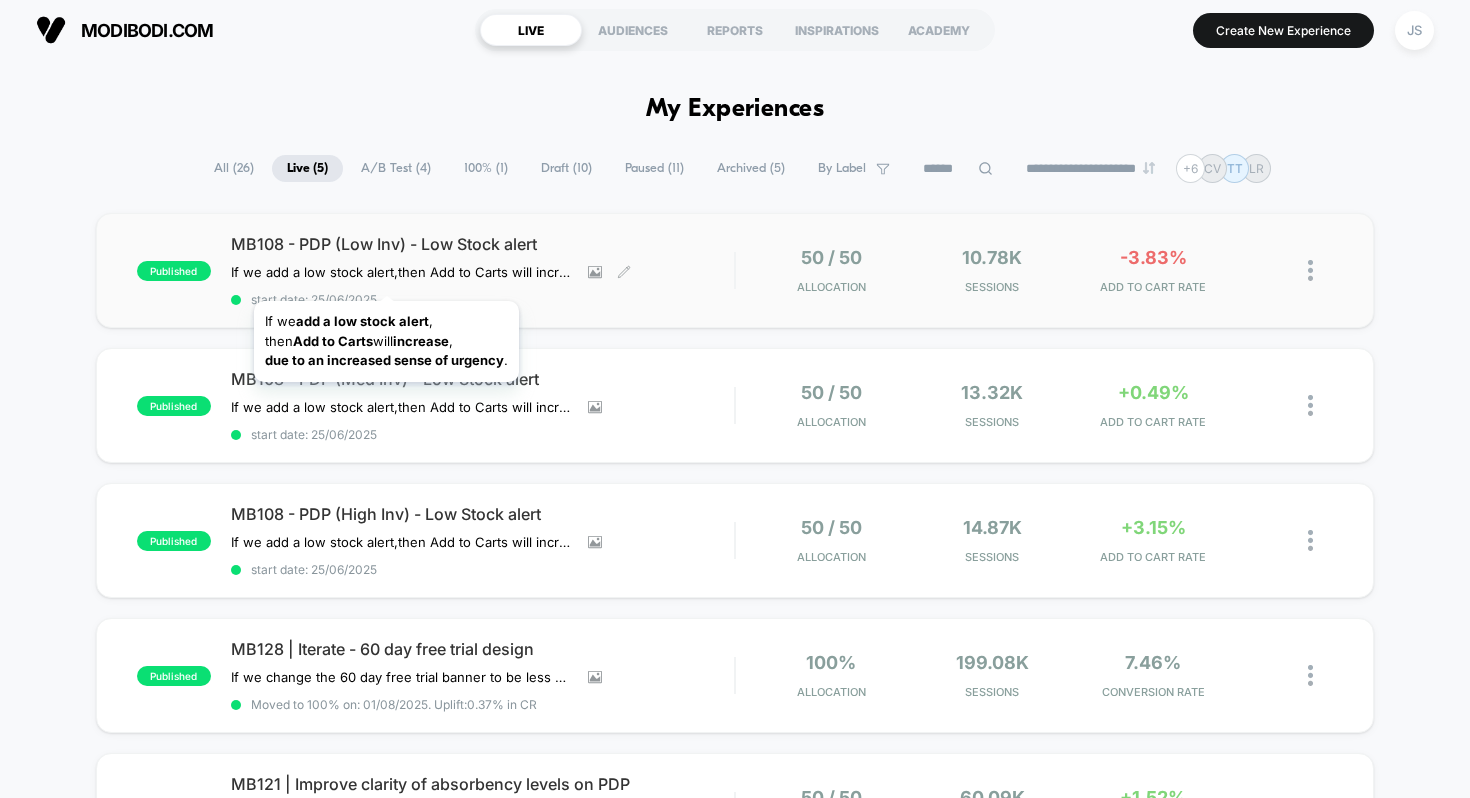 scroll, scrollTop: 11, scrollLeft: 0, axis: vertical 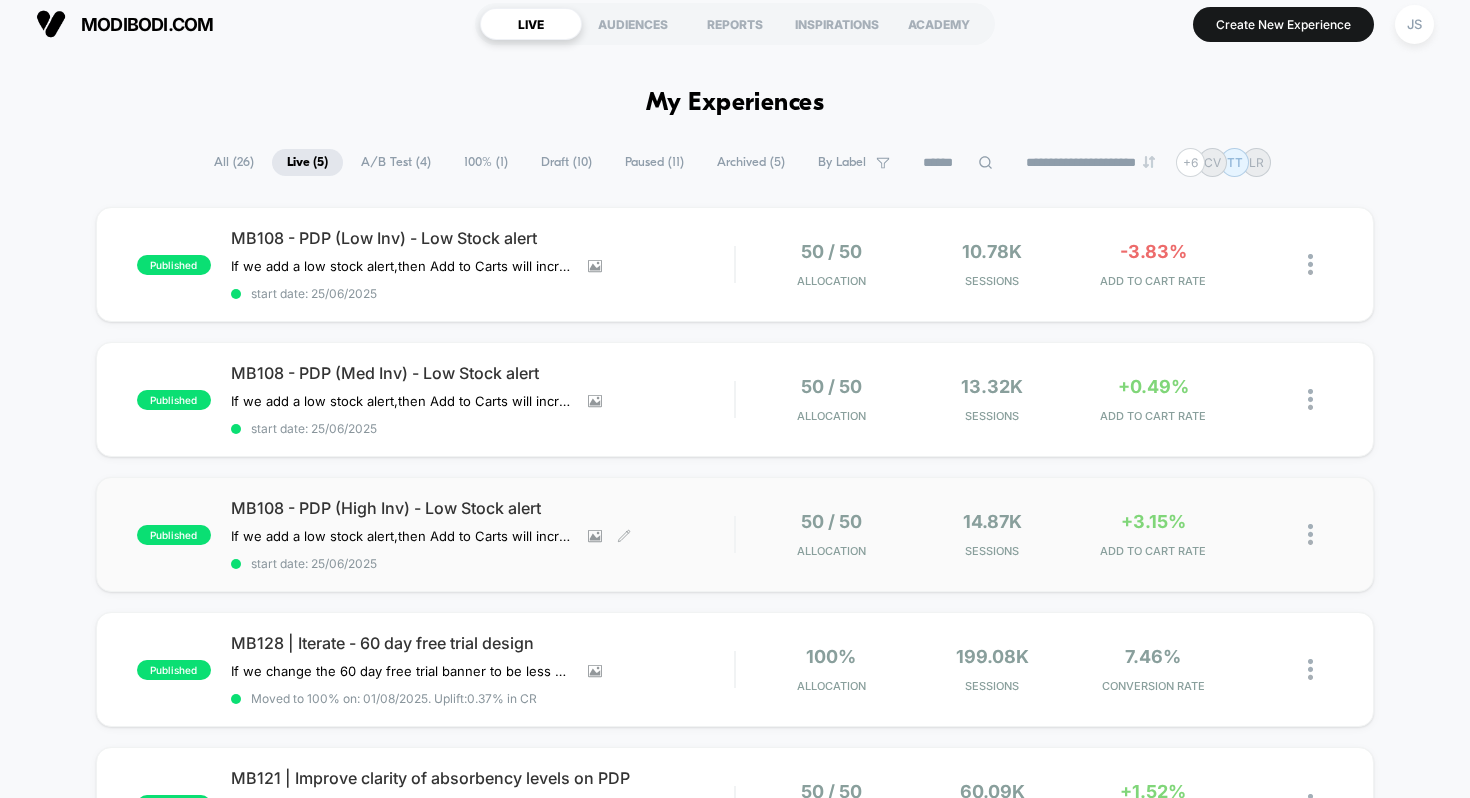 click on "MB108 - PDP (High Inv) - Low Stock alert" at bounding box center (483, 508) 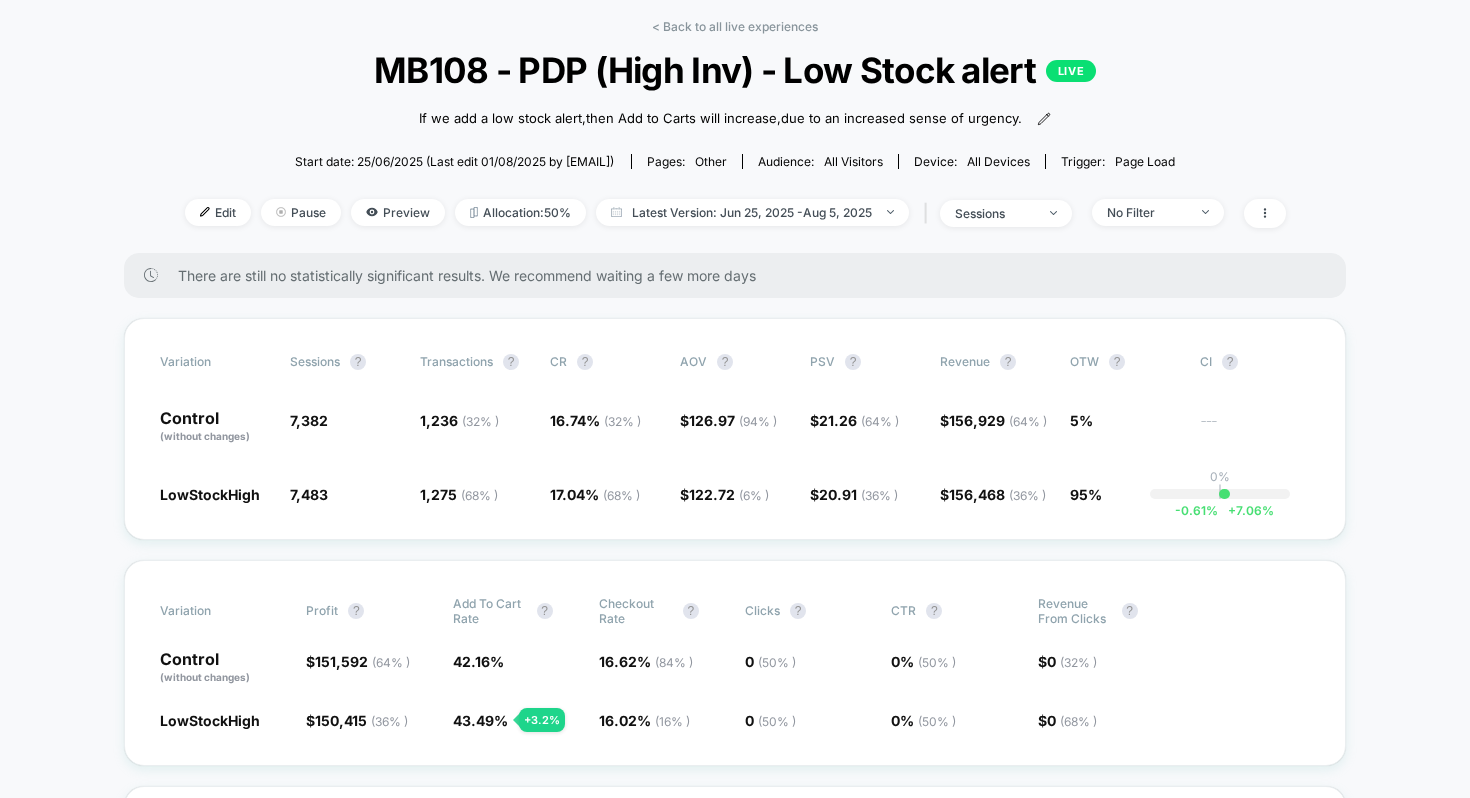 scroll, scrollTop: 87, scrollLeft: 0, axis: vertical 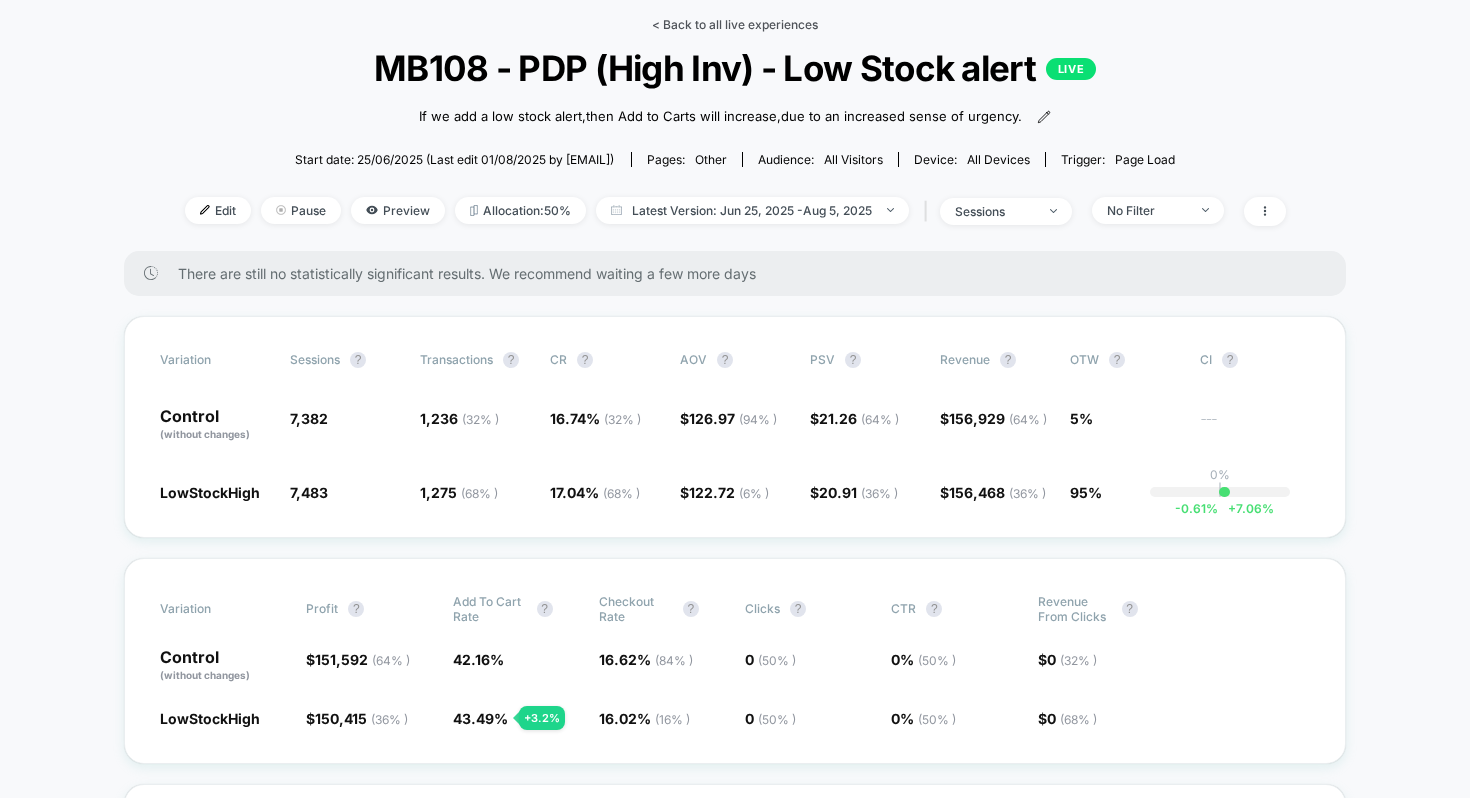 click on "< Back to all live experiences" at bounding box center [735, 24] 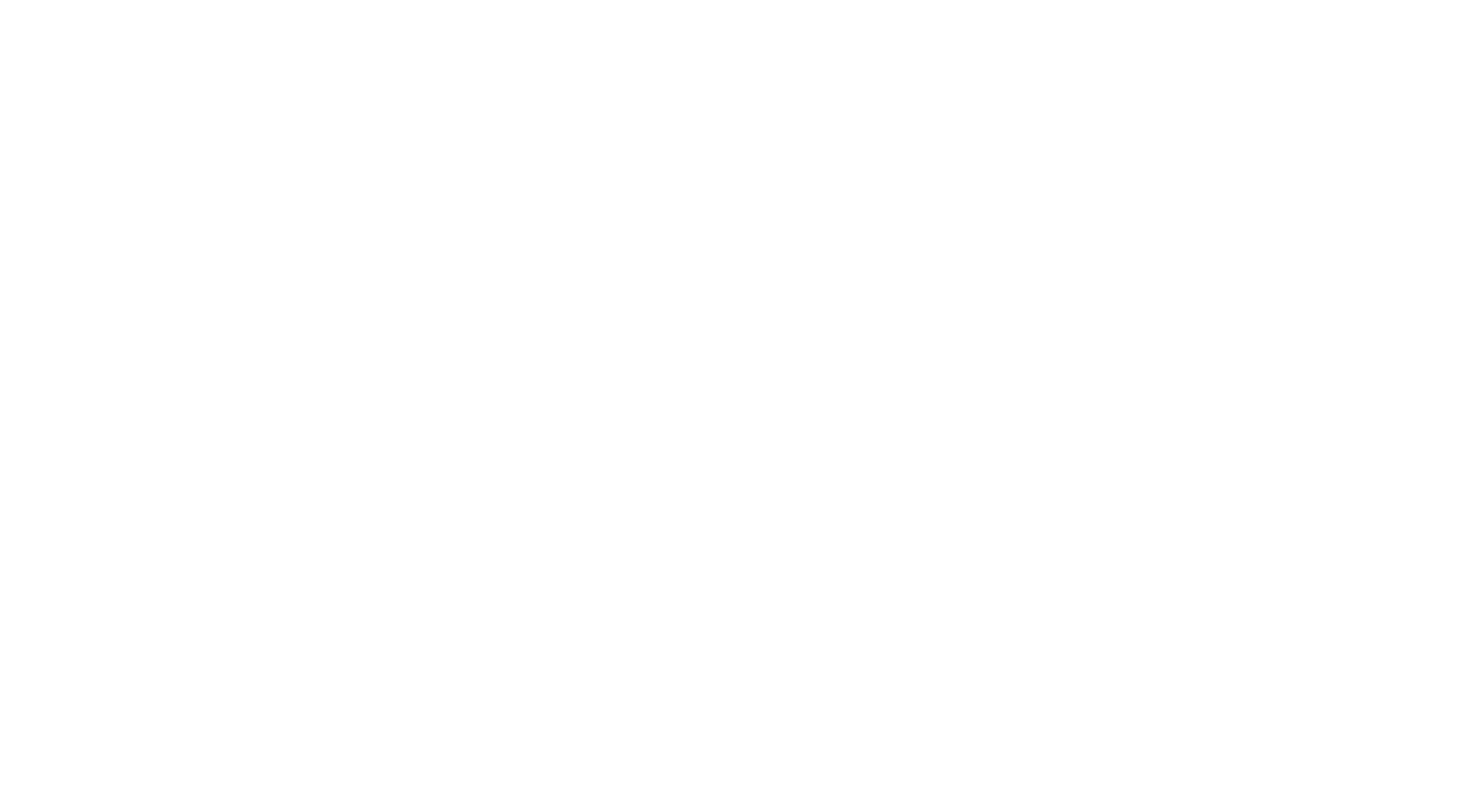 select on "*" 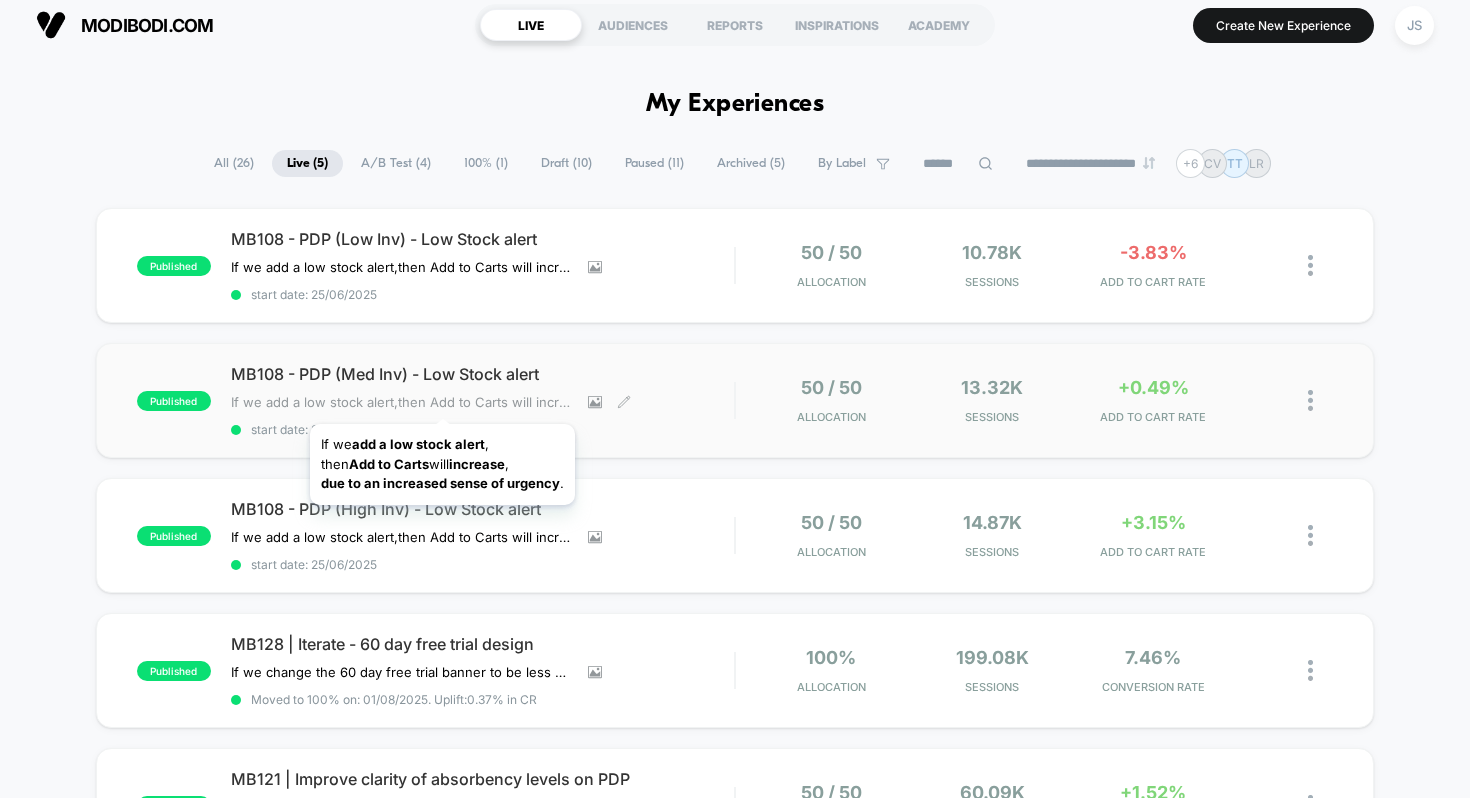 scroll, scrollTop: 12, scrollLeft: 0, axis: vertical 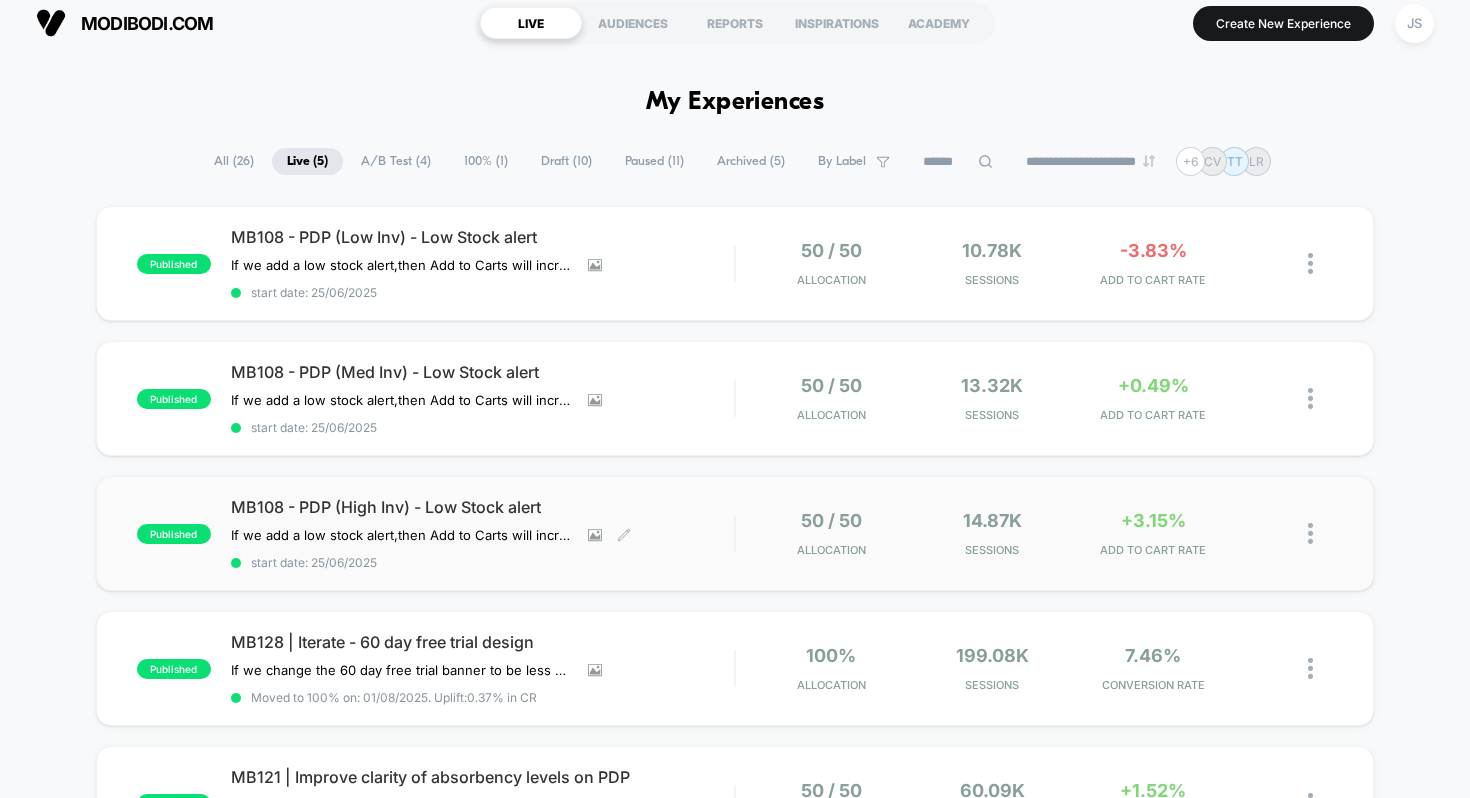 click on "MB108 - PDP (High Inv) - Low Stock alert" at bounding box center [483, 507] 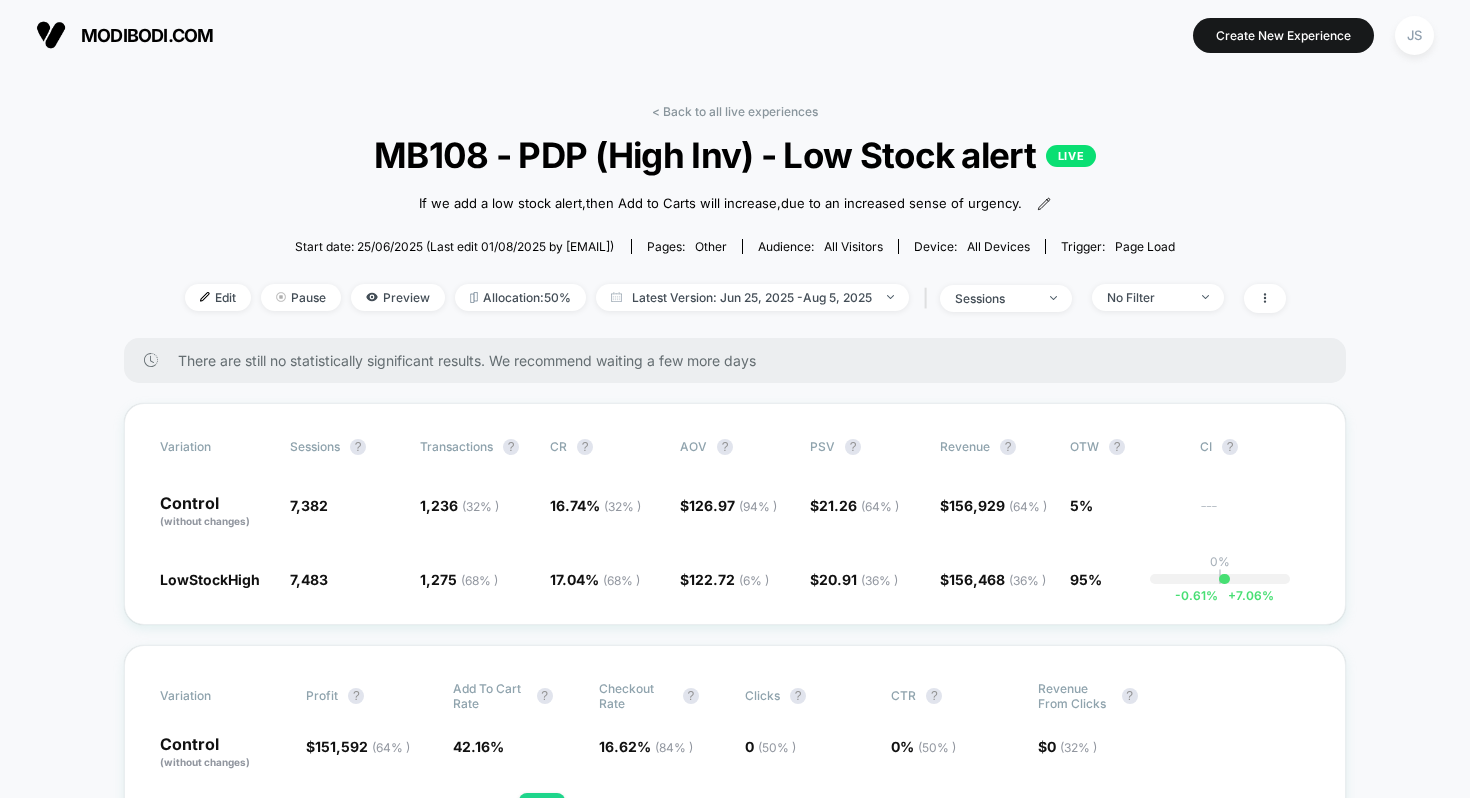 click on "< Back to all live experiences  MB108 - PDP (High Inv) - Low Stock alert LIVE If we  add a low stock alert , then  Add to Carts  will  increase , due to an increased sense of urgency . Click to view images Click to edit experience details If we add a low stock alert,then Add to Carts will increase,due to an increased sense of urgency. Start date: 25/06/2025 (Last edit 01/08/2025 by [EMAIL]) Pages: other Audience: All Visitors Device: all devices Trigger: Page Load Edit Pause  Preview Allocation:  50% Latest Version:     Jun 25, 2025    -    Aug 5, 2025 |   sessions   No Filter" at bounding box center (735, 221) 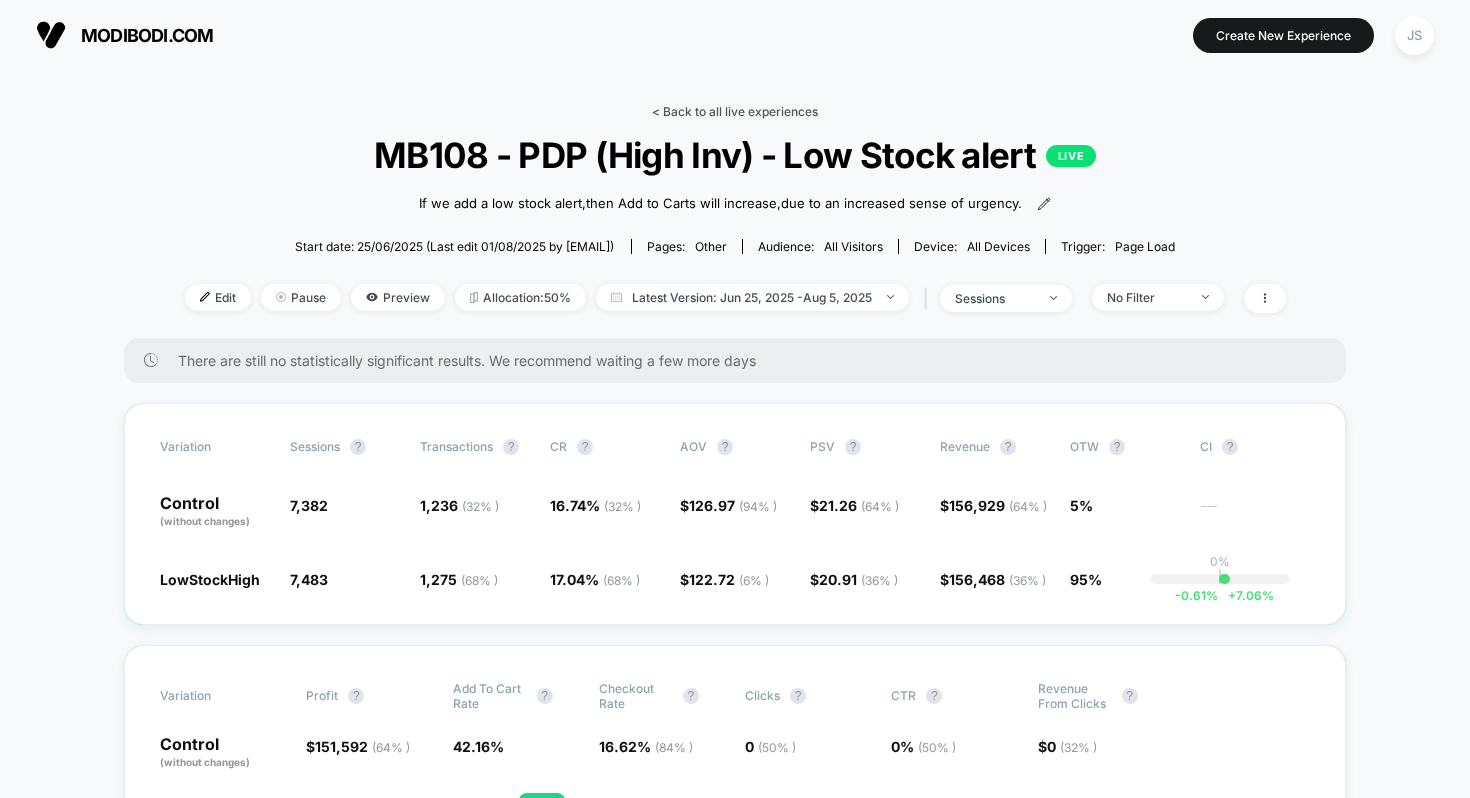 click on "< Back to all live experiences" at bounding box center [735, 111] 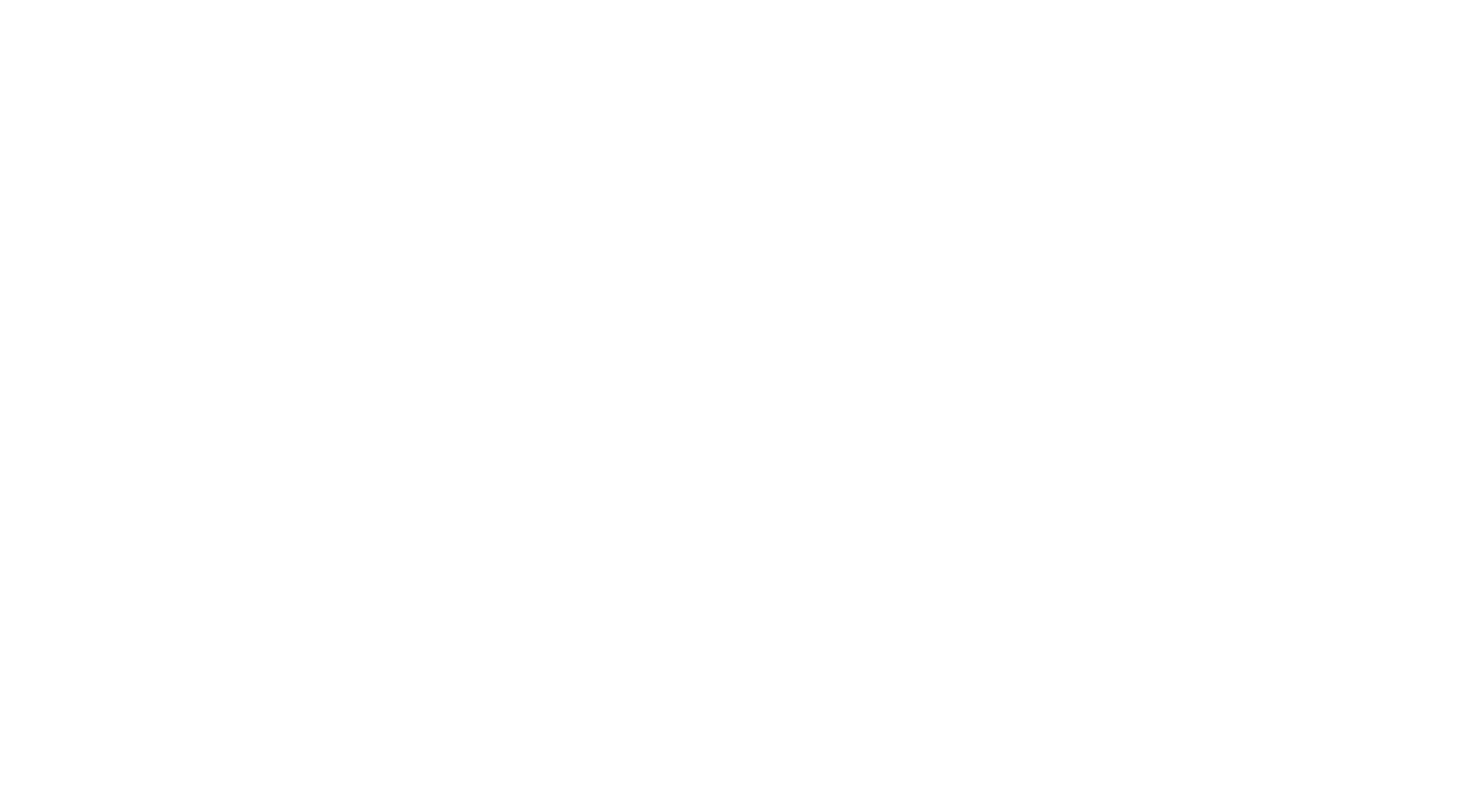 select on "*" 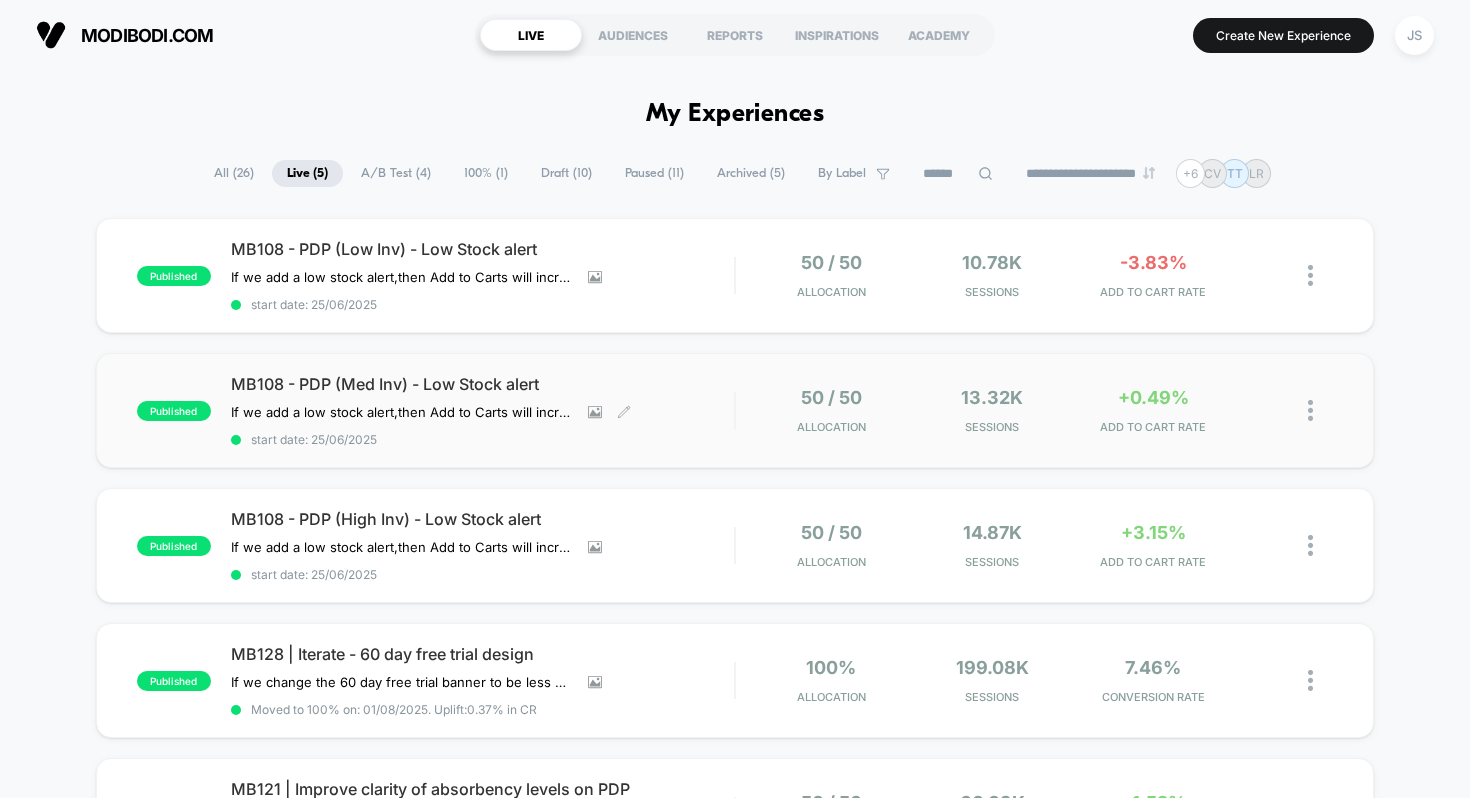 click on "MB108 - PDP (Med Inv) - Low Stock alert" at bounding box center (483, 384) 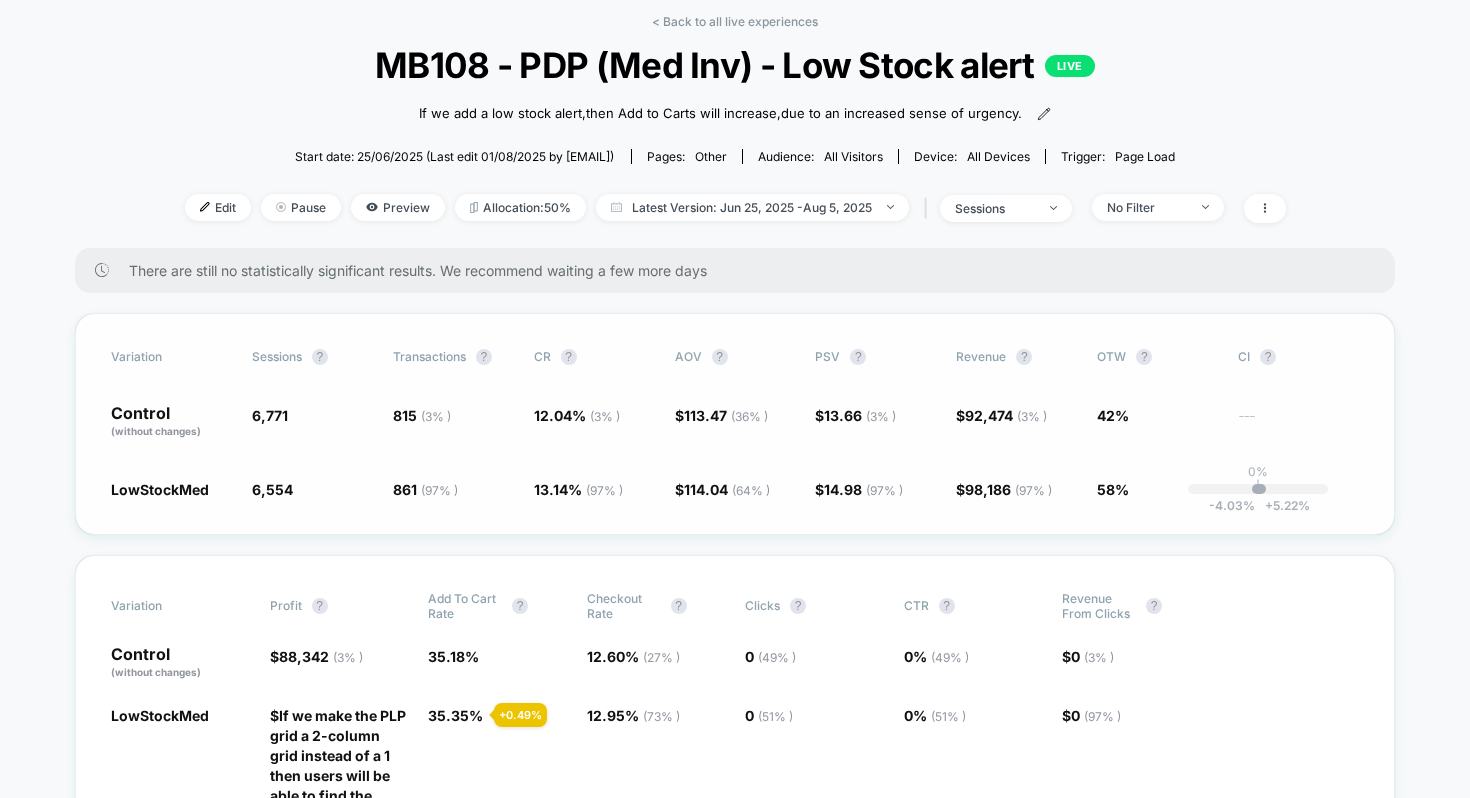 scroll, scrollTop: 94, scrollLeft: 0, axis: vertical 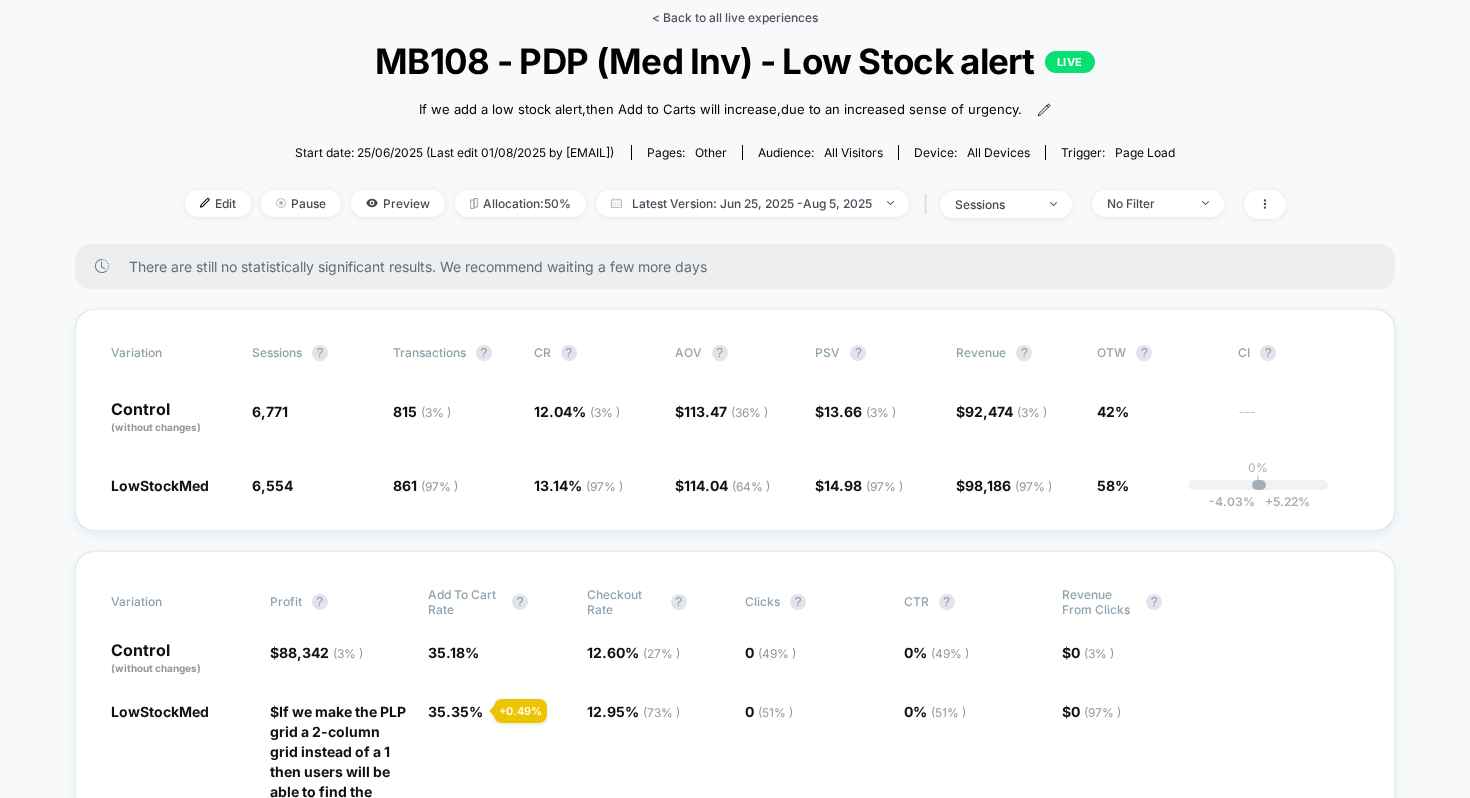 click on "< Back to all live experiences" at bounding box center [735, 17] 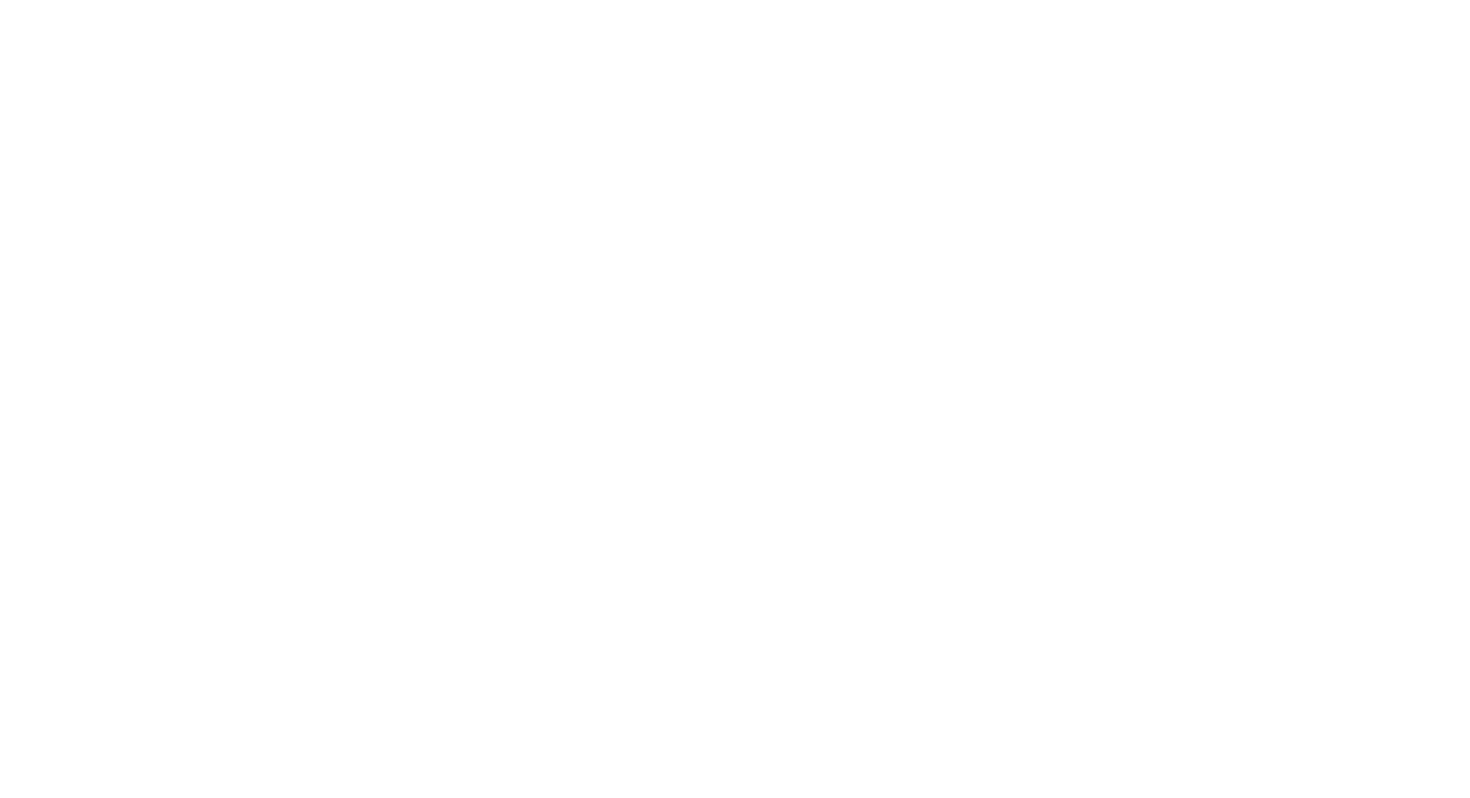 select on "*" 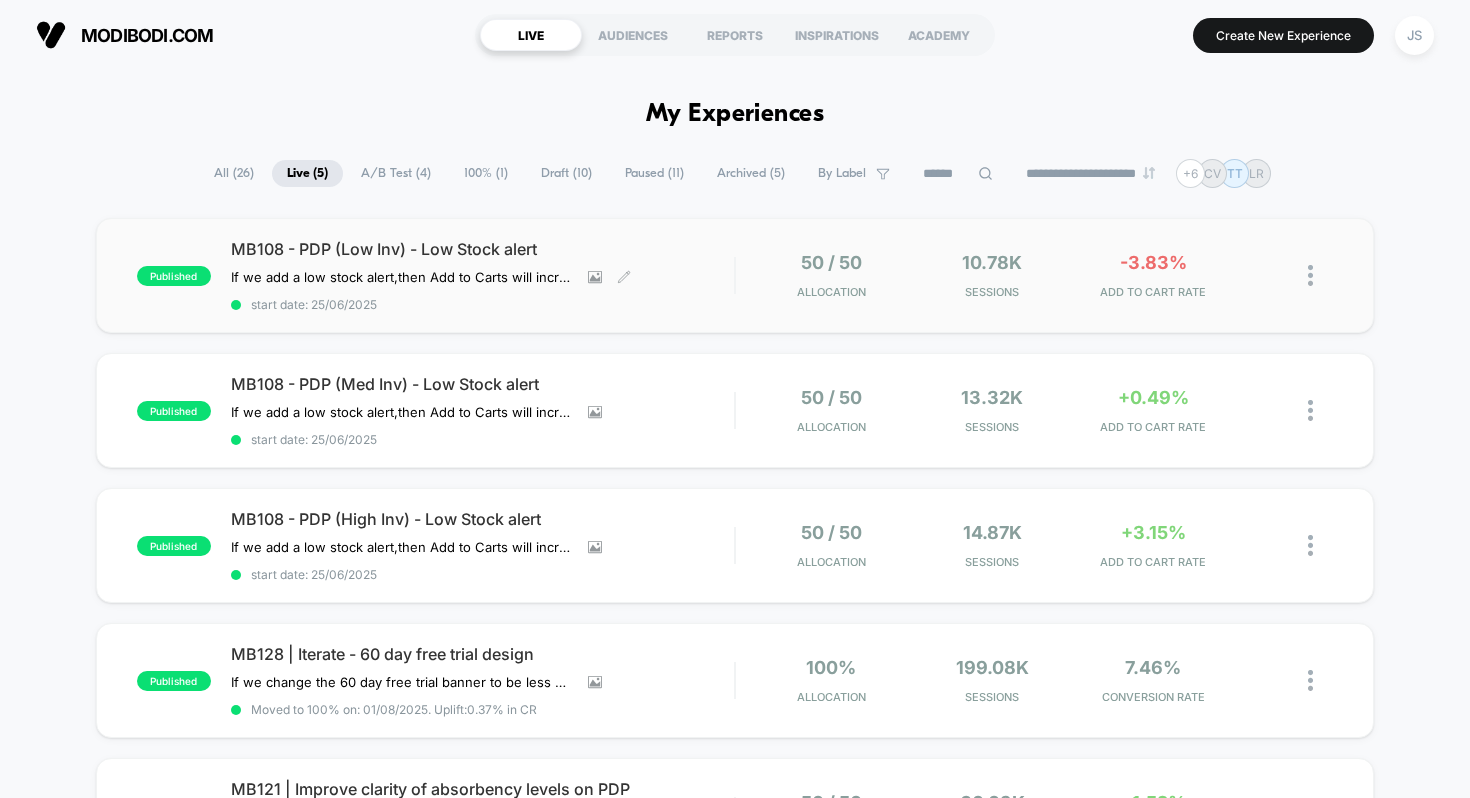 click on "MB108 - PDP (Low Inv) - Low Stock alert" at bounding box center [483, 249] 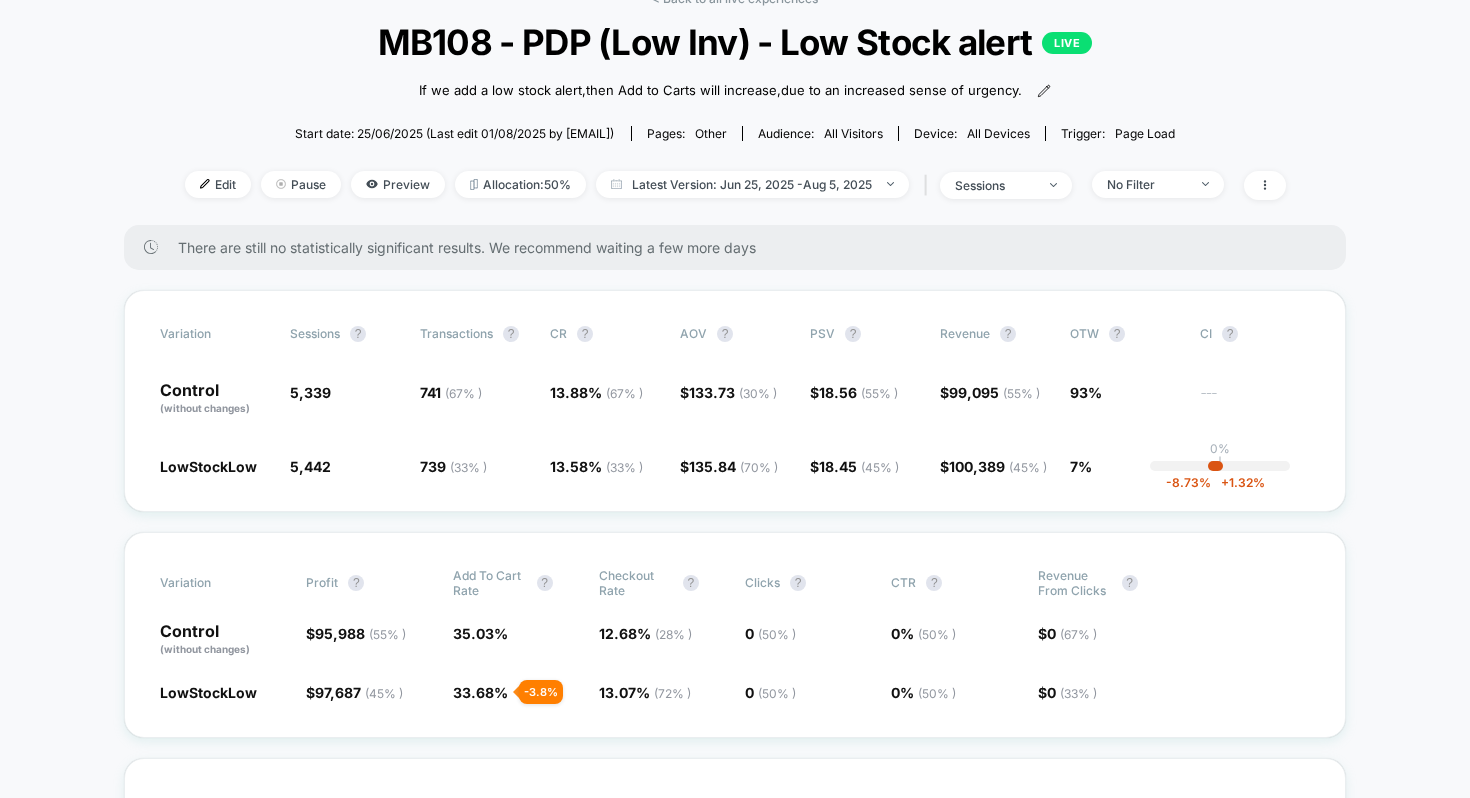 scroll, scrollTop: 112, scrollLeft: 0, axis: vertical 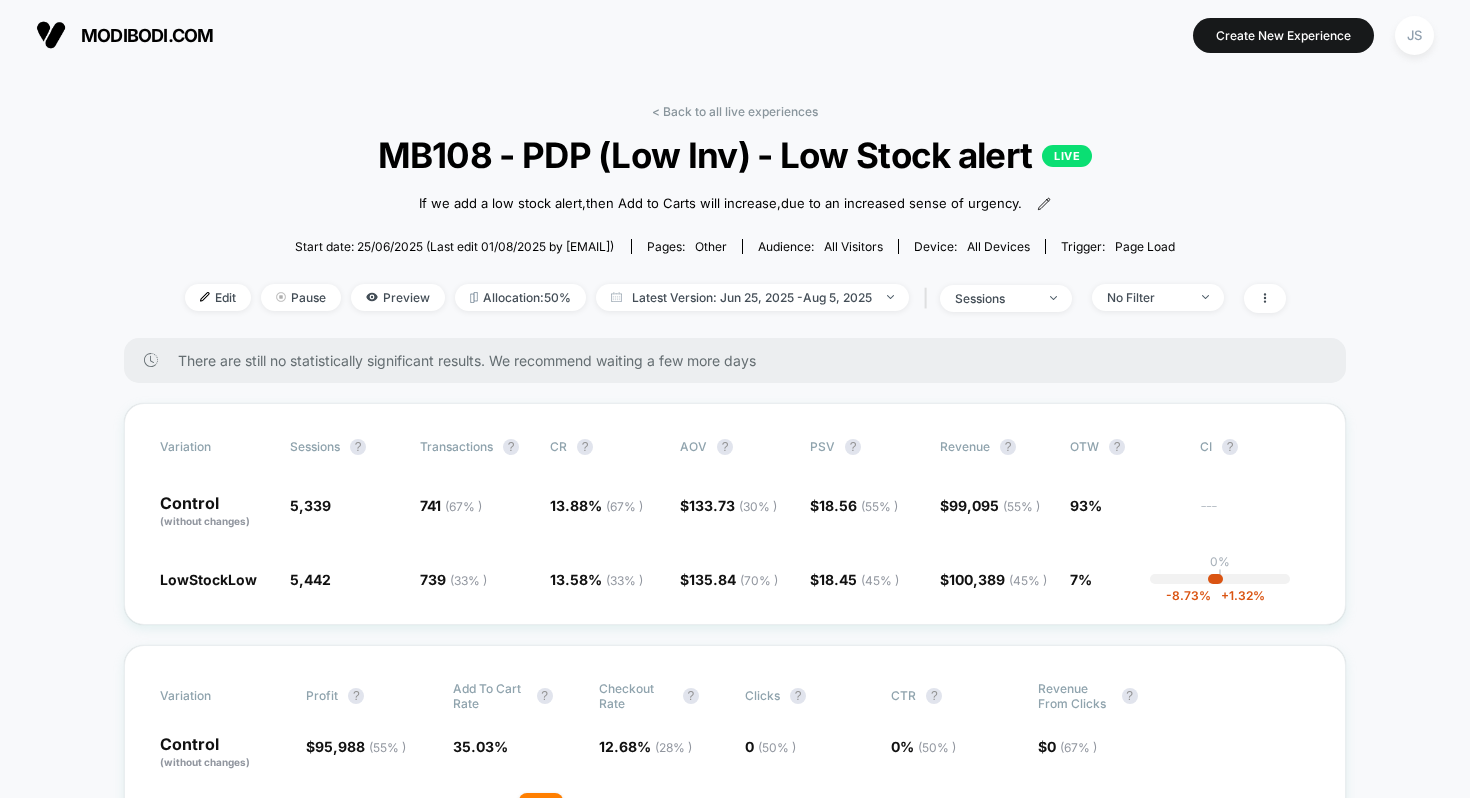 click on "< Back to all live experiences  MB108 - PDP (Low Inv) - Low Stock alert LIVE If we  add a low stock alert , then  Add to Carts  will  increase , due to an increased sense of urgency . Click to view images Click to edit experience details If we add a low stock alert,then Add to Carts will increase,due to an increased sense of urgency. Start date: 25/06/2025 (Last edit 01/08/2025 by [EMAIL]) Pages: other Audience: All Visitors Device: all devices Trigger: Page Load Edit Pause  Preview Allocation:  50% Latest Version:     Jun 25, 2025    -    Aug 5, 2025 |   sessions   No Filter There are still no statistically significant results. We recommend waiting a few more days Variation Sessions ? Transactions ? CR ? AOV ? PSV ? Revenue ? OTW ? CI ? Control (without changes) 5,339 741 (  67 % ) 13.88 % (  67 % ) $ 133.73 (  30 % ) $ 18.56 (  55 % ) $ 99,095 (  55 % ) 93% --- LowStockLow 5,442 + 1.9 % 739 (  33 % ) - 2.2 % 13.58 % (  33 % ) - 2.2 % $ 135.84 (  70 % ) + 1.6 % $ 18.45 (  45 % ) - 0.61 % $ (  45" at bounding box center [735, 3716] 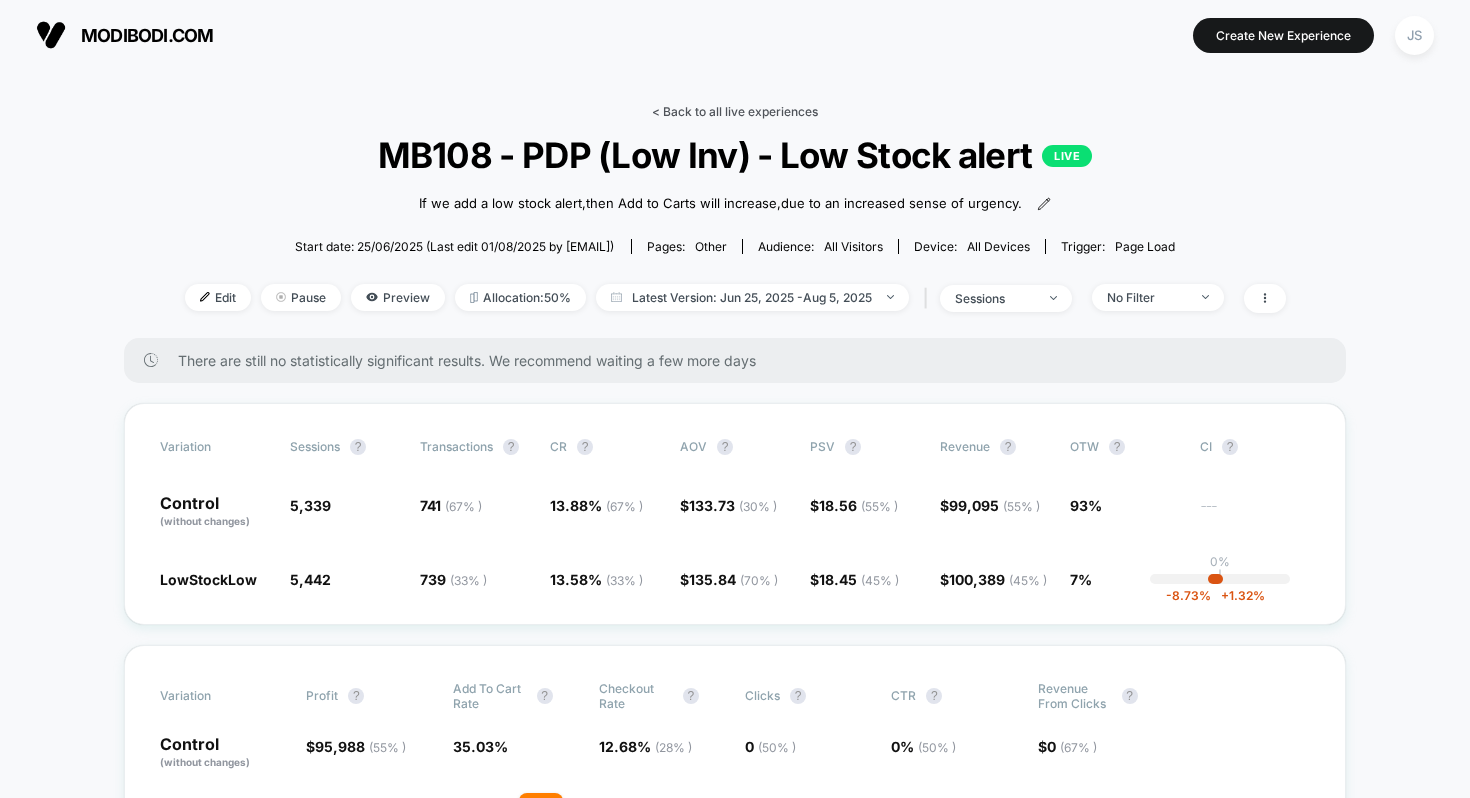 click on "< Back to all live experiences" at bounding box center [735, 111] 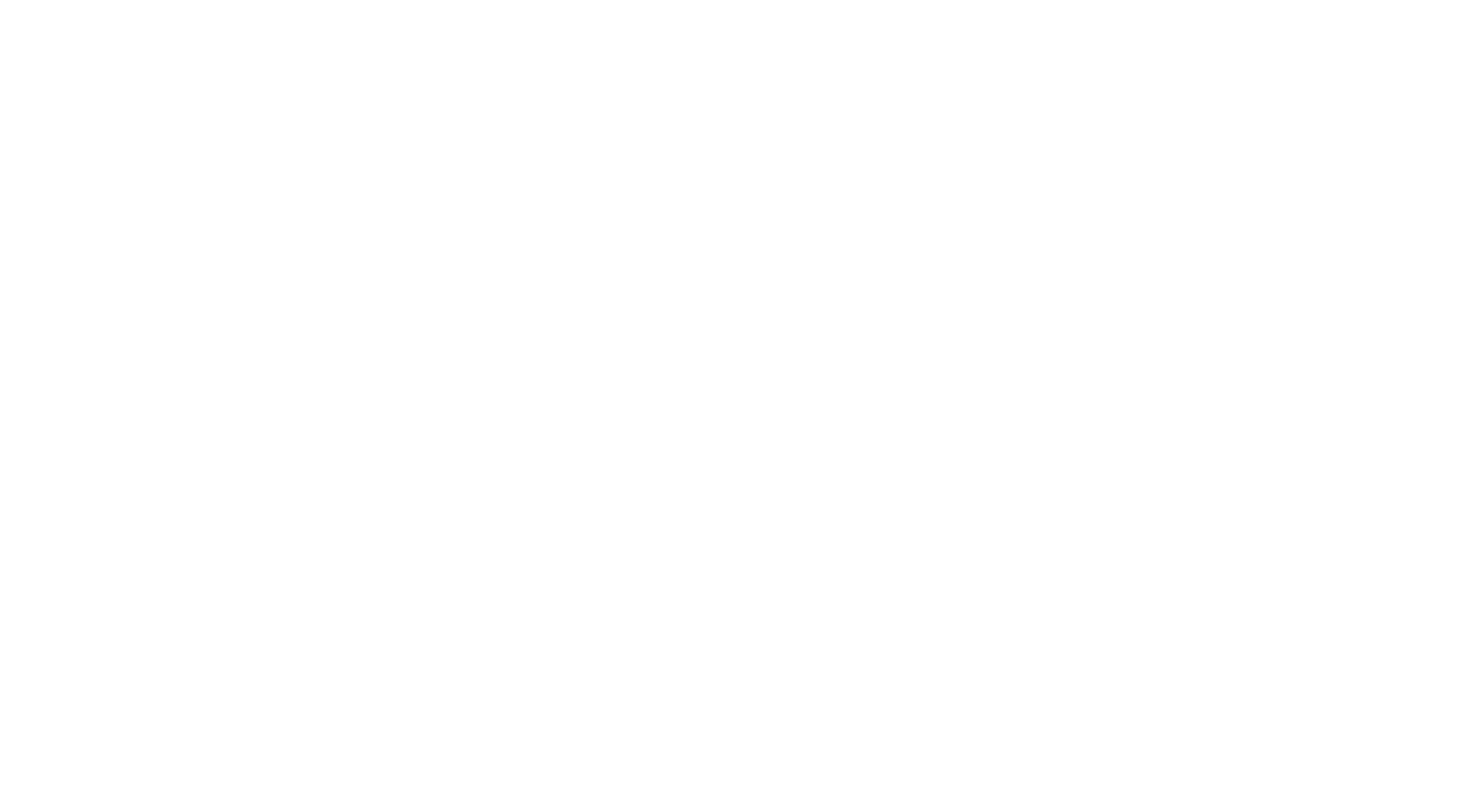 select on "*" 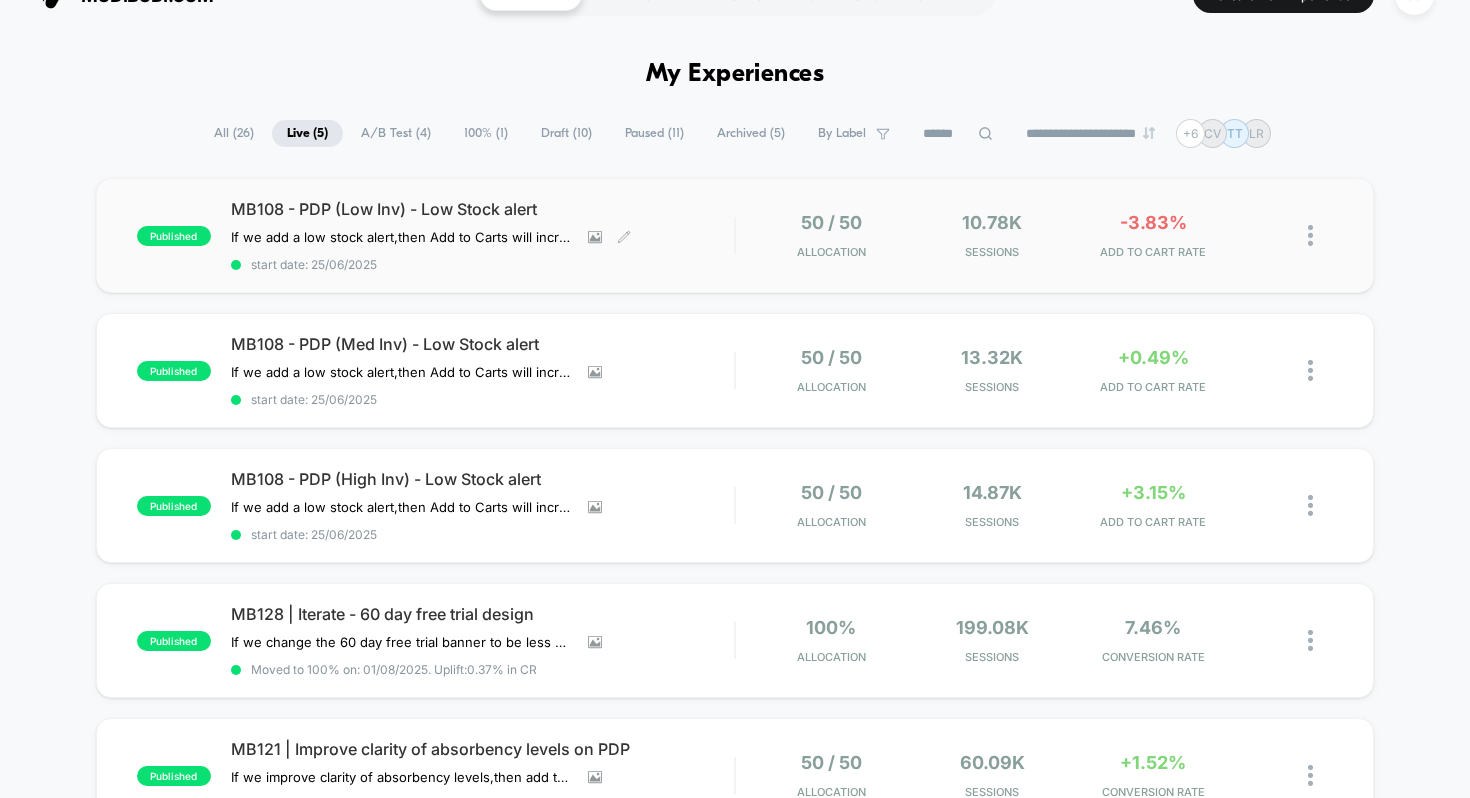 scroll, scrollTop: 0, scrollLeft: 0, axis: both 